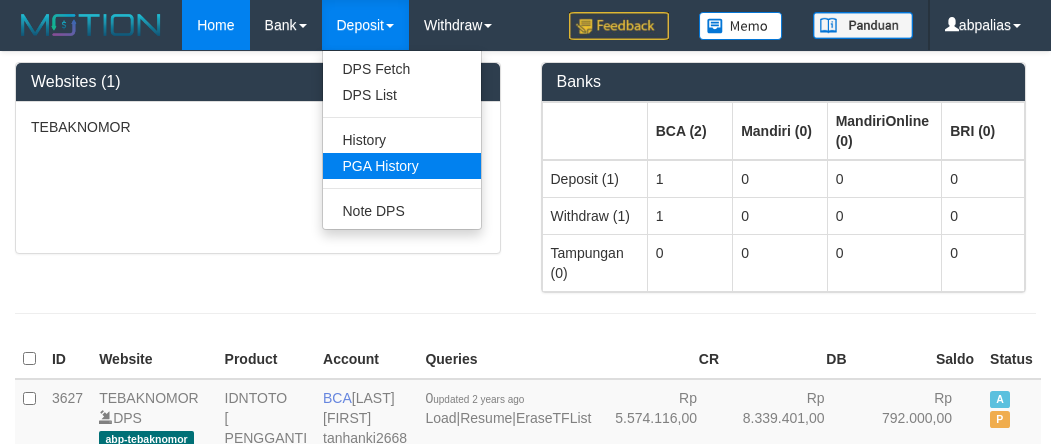 scroll, scrollTop: 0, scrollLeft: 0, axis: both 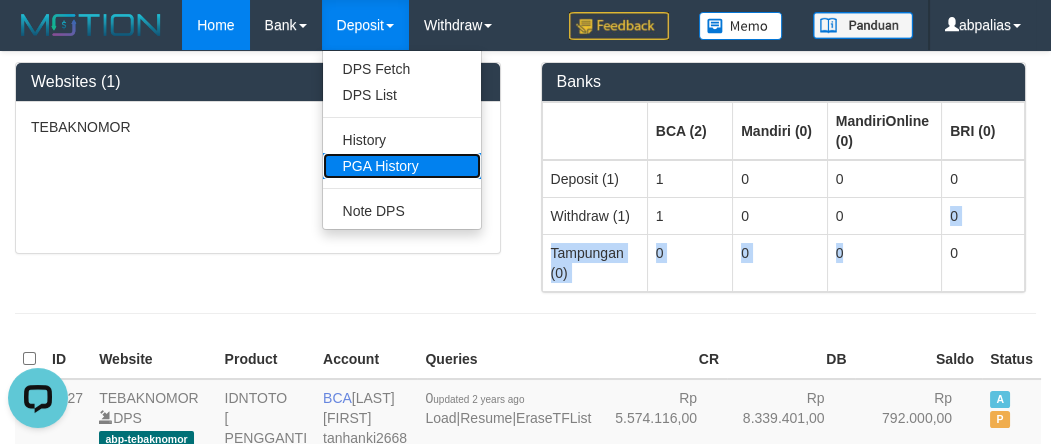 click on "PGA History" at bounding box center (402, 166) 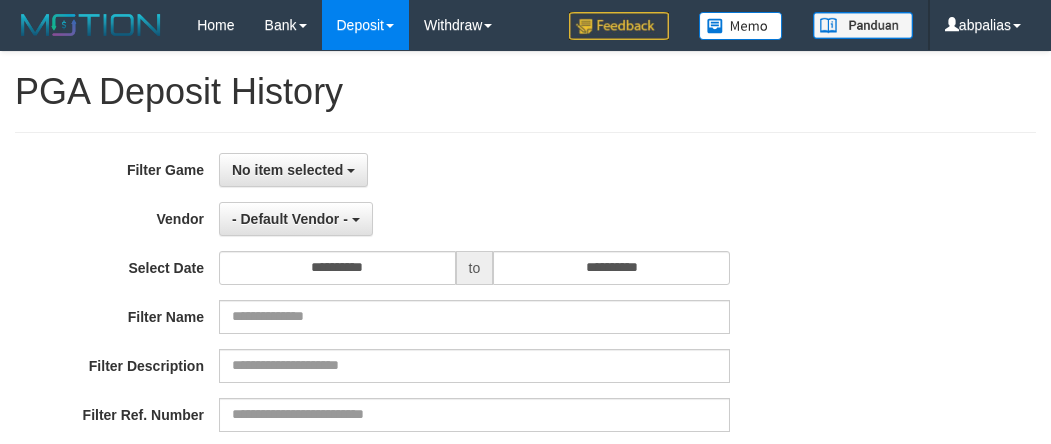 select 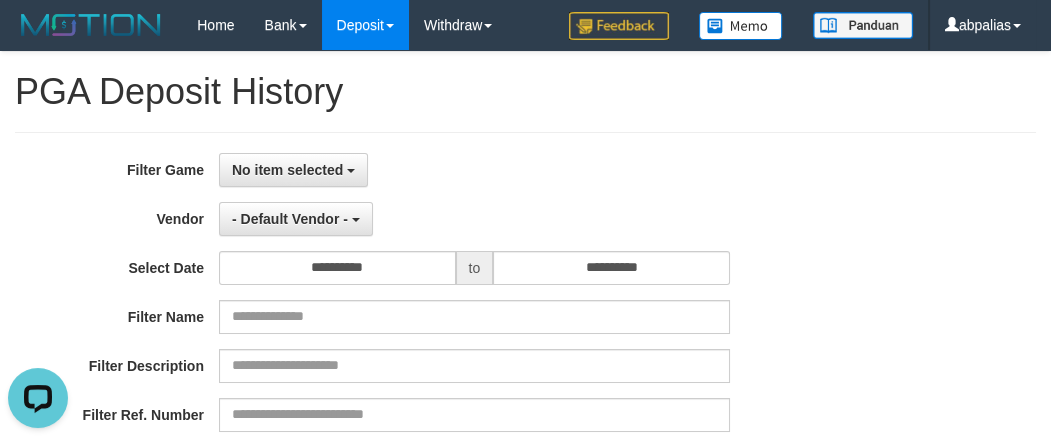 scroll, scrollTop: 0, scrollLeft: 0, axis: both 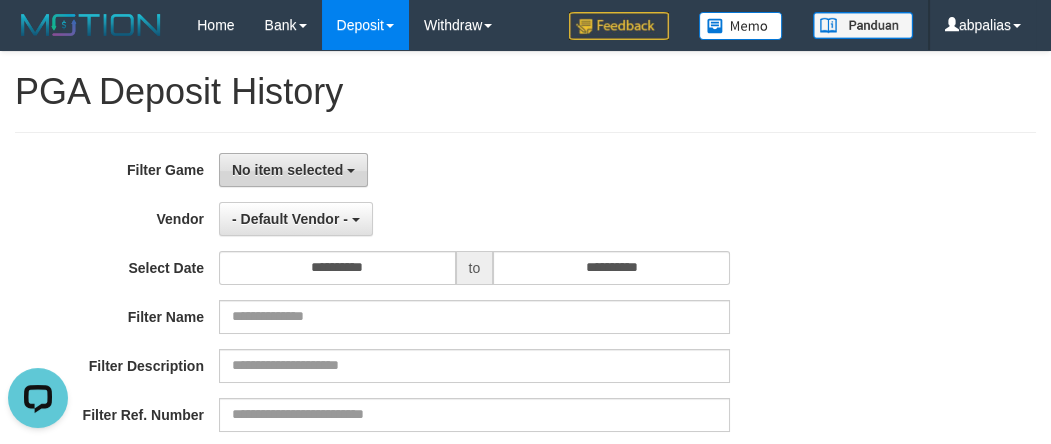 click on "No item selected" at bounding box center (287, 170) 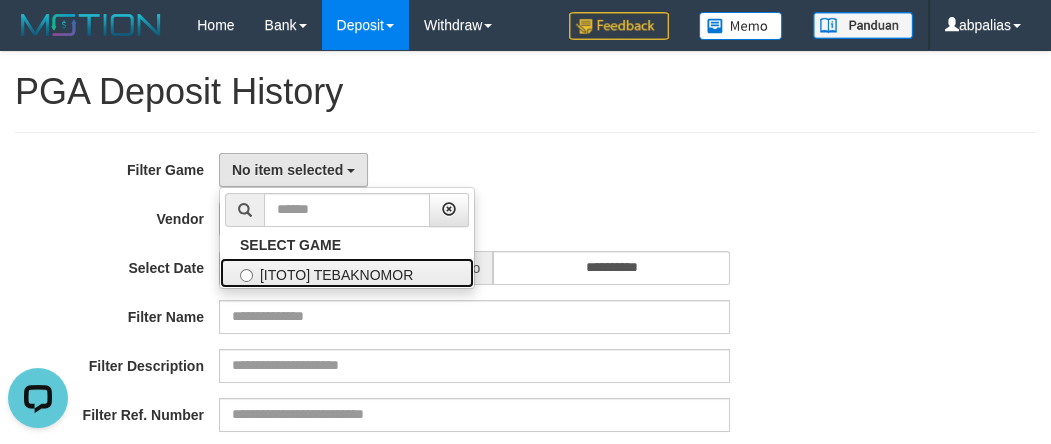 click on "[ITOTO] TEBAKNOMOR" at bounding box center [347, 273] 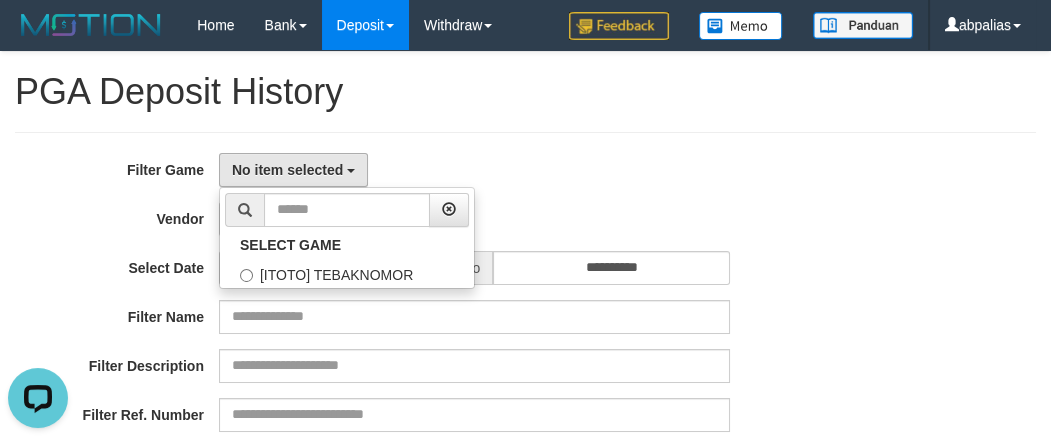 select on "***" 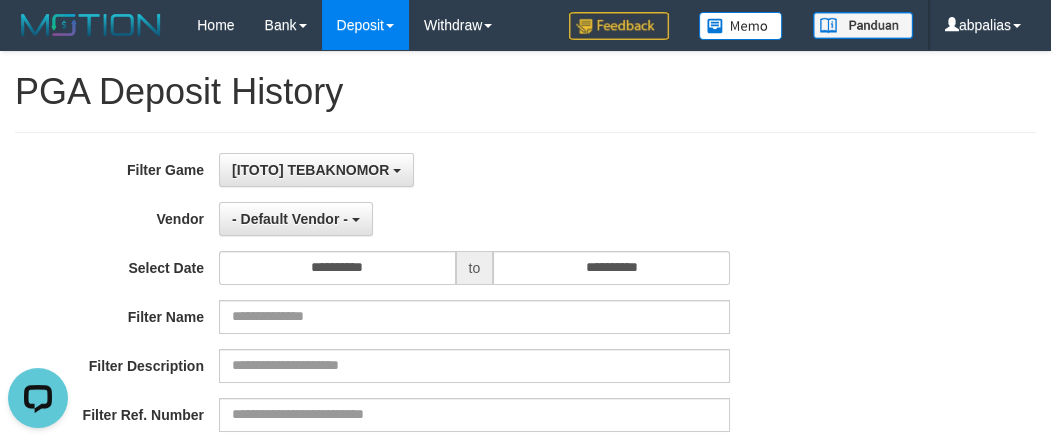 scroll, scrollTop: 18, scrollLeft: 0, axis: vertical 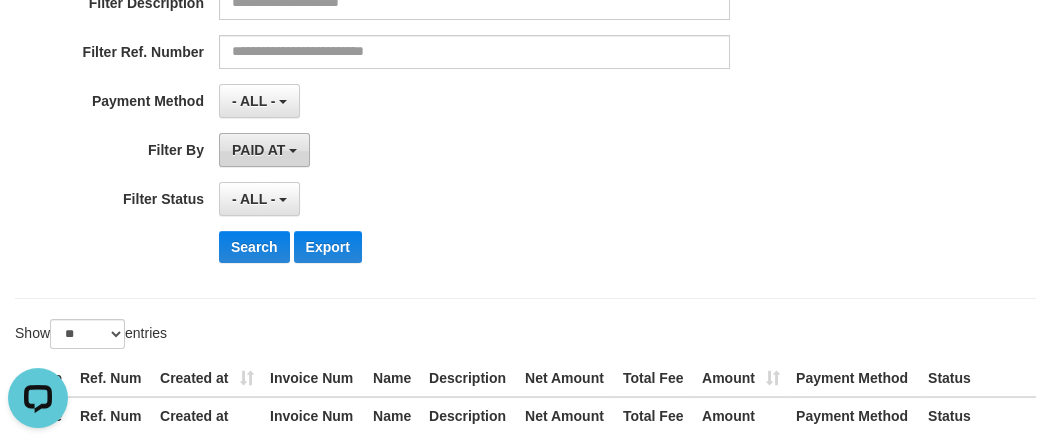 click on "PAID AT" at bounding box center [258, 150] 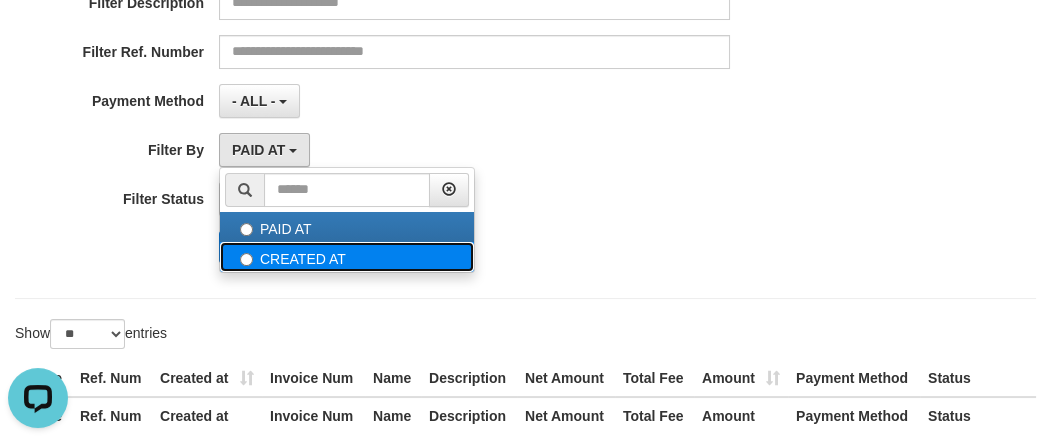click on "CREATED AT" at bounding box center [347, 257] 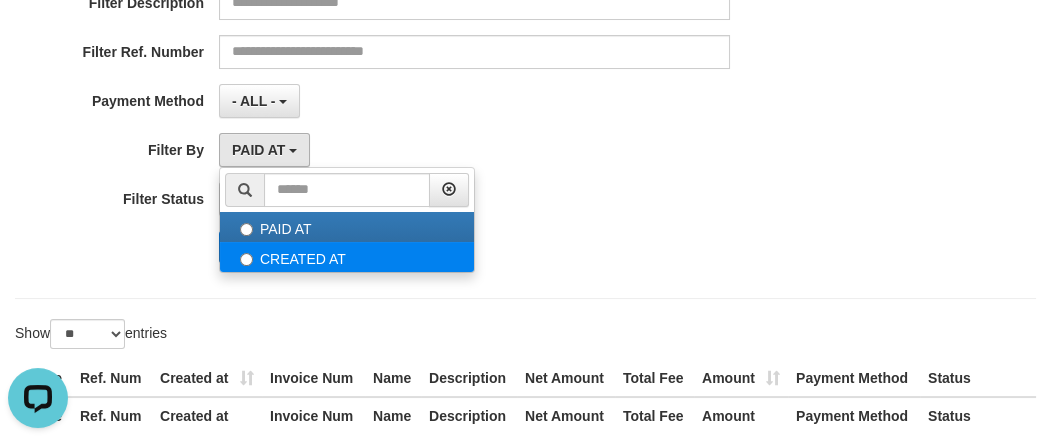 select on "*" 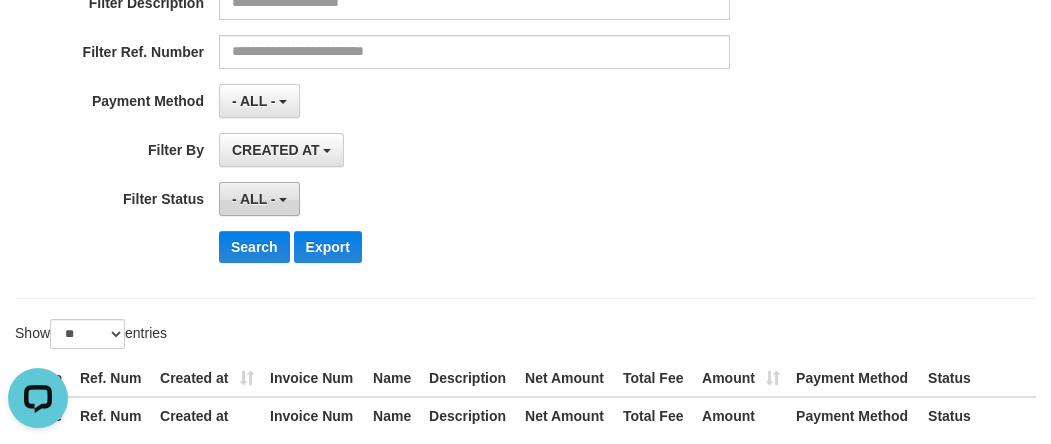 click on "- ALL -" at bounding box center (259, 199) 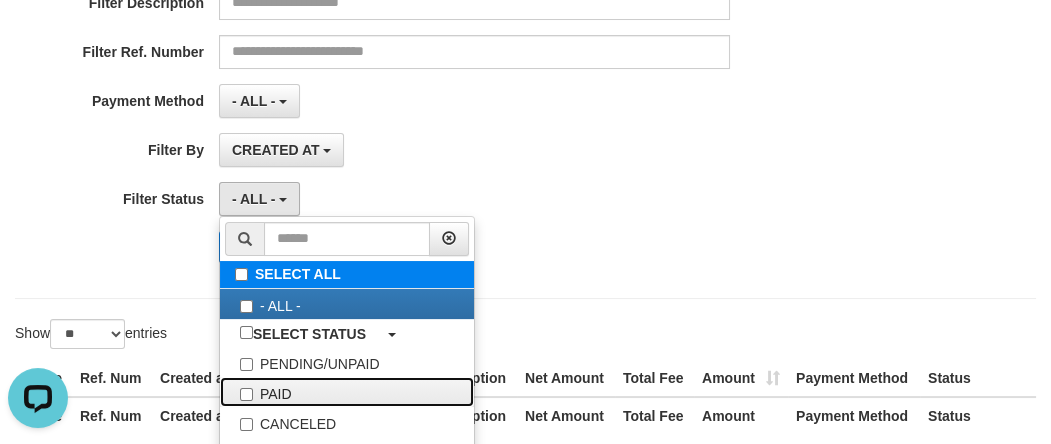drag, startPoint x: 268, startPoint y: 383, endPoint x: 316, endPoint y: 273, distance: 120.01666 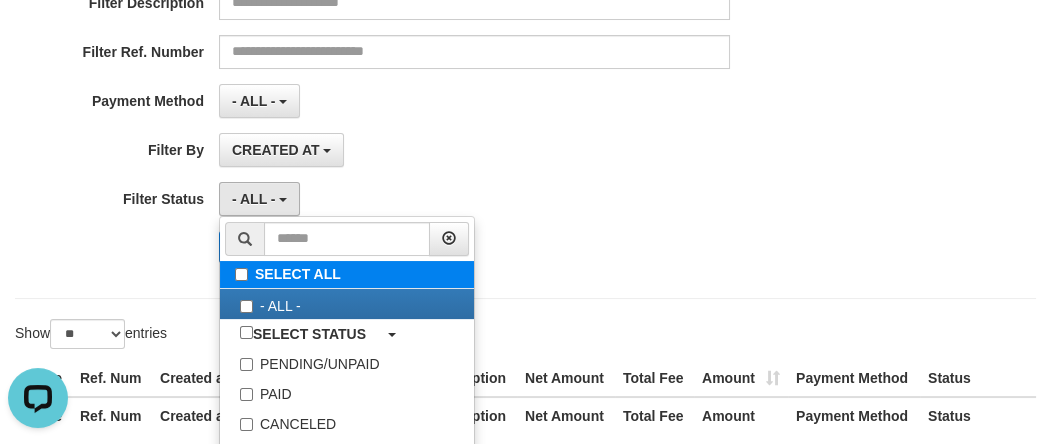 select on "*" 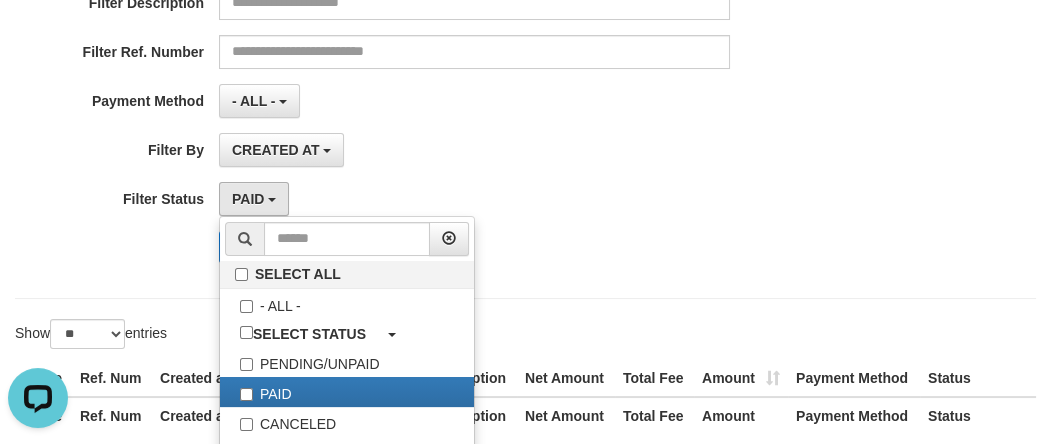 click on "CREATED AT
PAID AT
CREATED AT" at bounding box center (474, 150) 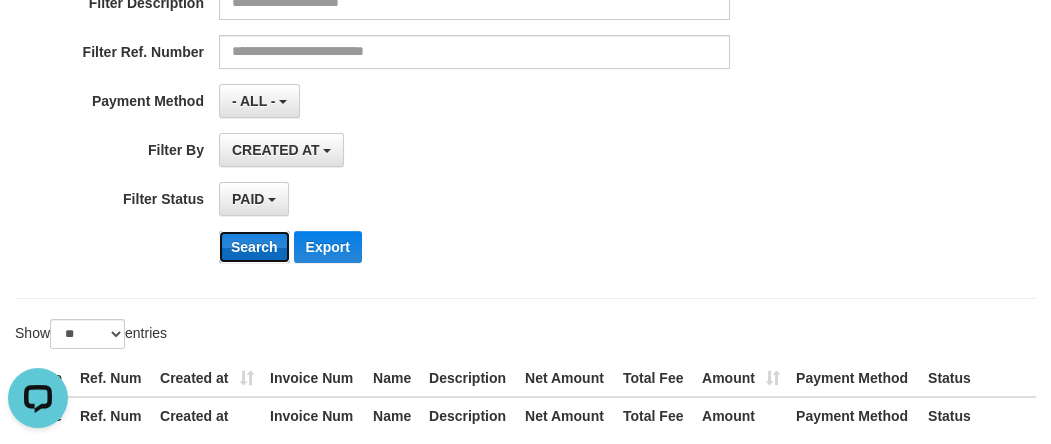 click on "Search" at bounding box center [254, 247] 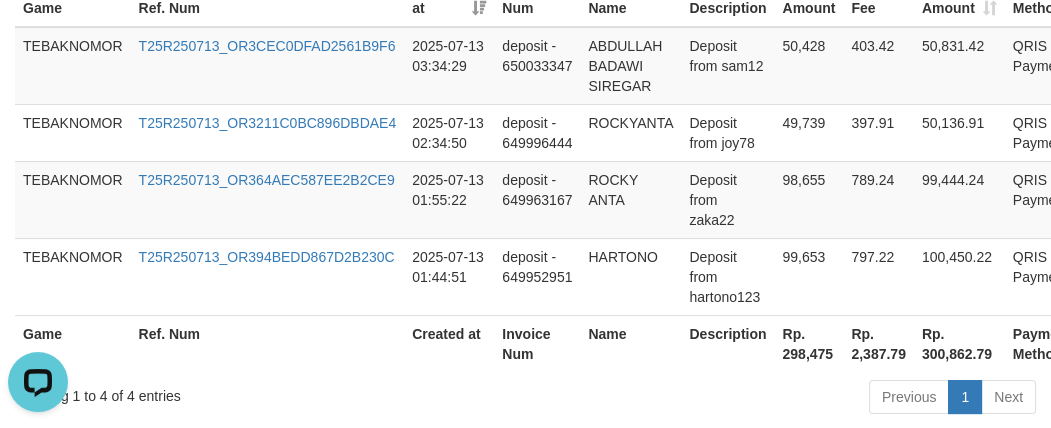 scroll, scrollTop: 855, scrollLeft: 0, axis: vertical 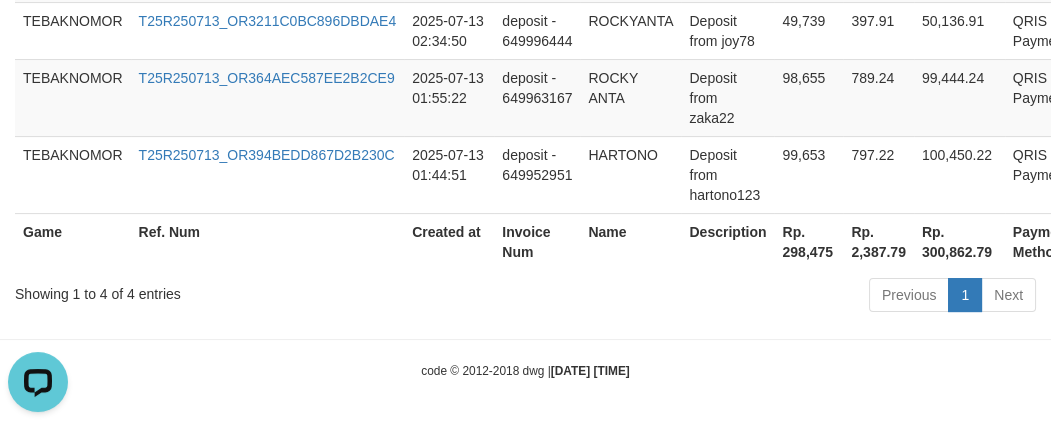 click on "Rp. 298,475" at bounding box center (808, 241) 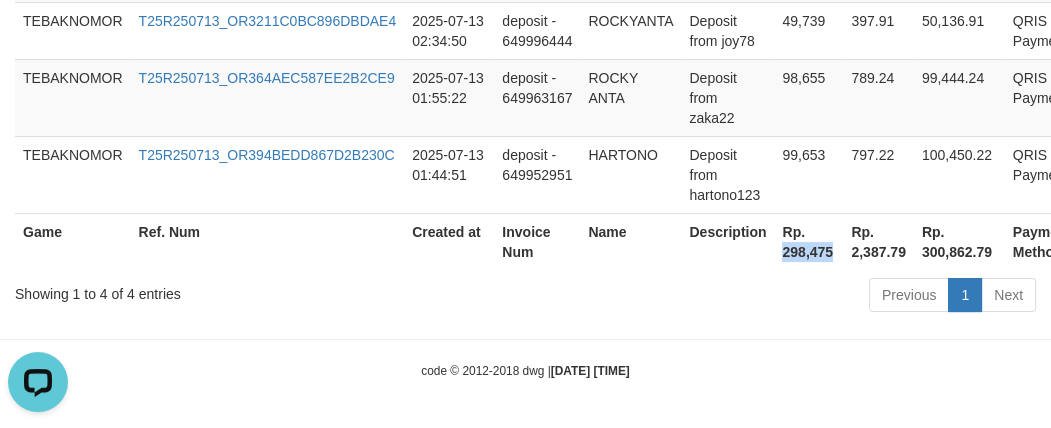 copy on "298,475" 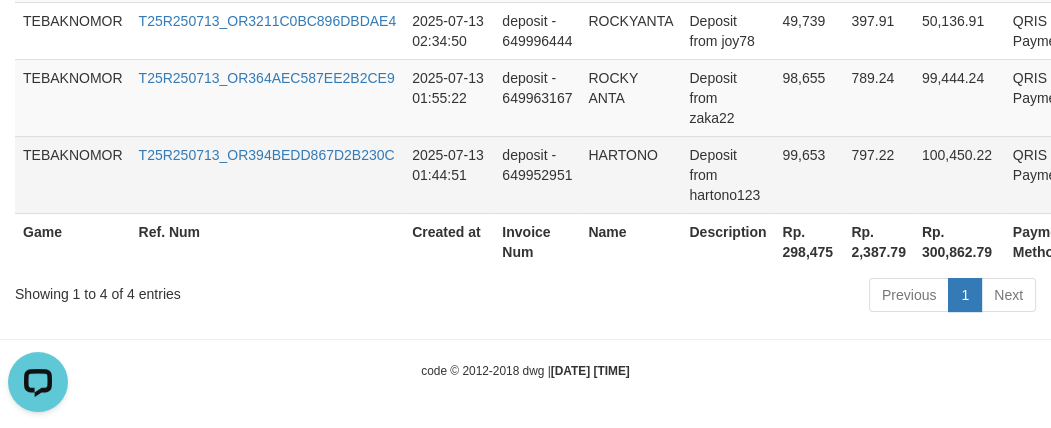 click on "2025-07-13 01:44:51" at bounding box center [449, 174] 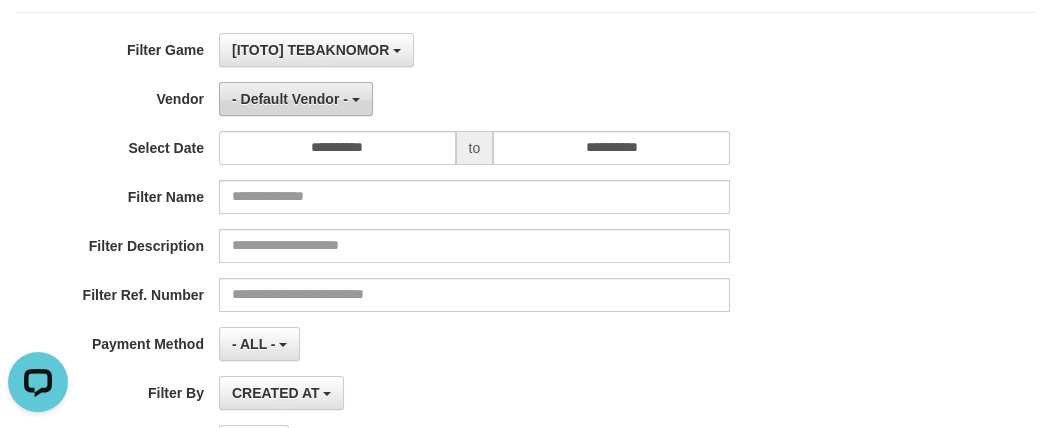 scroll, scrollTop: 0, scrollLeft: 0, axis: both 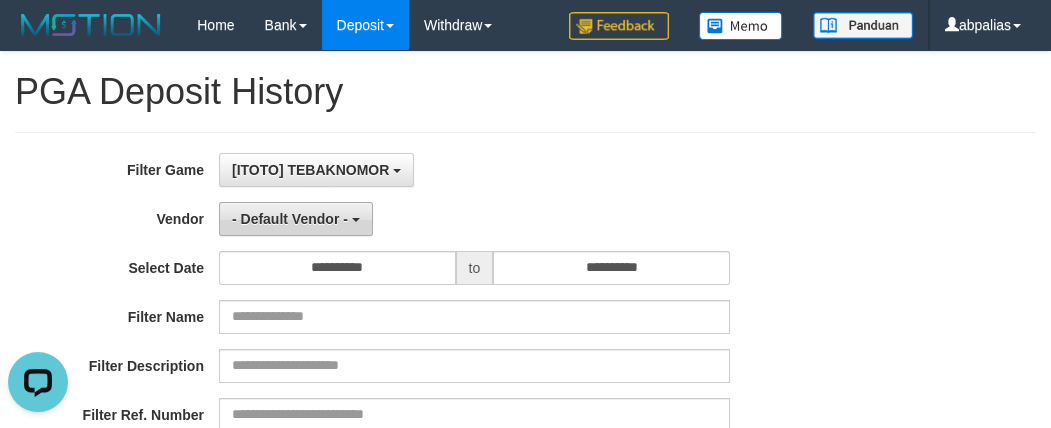 click on "- Default Vendor -" at bounding box center (296, 219) 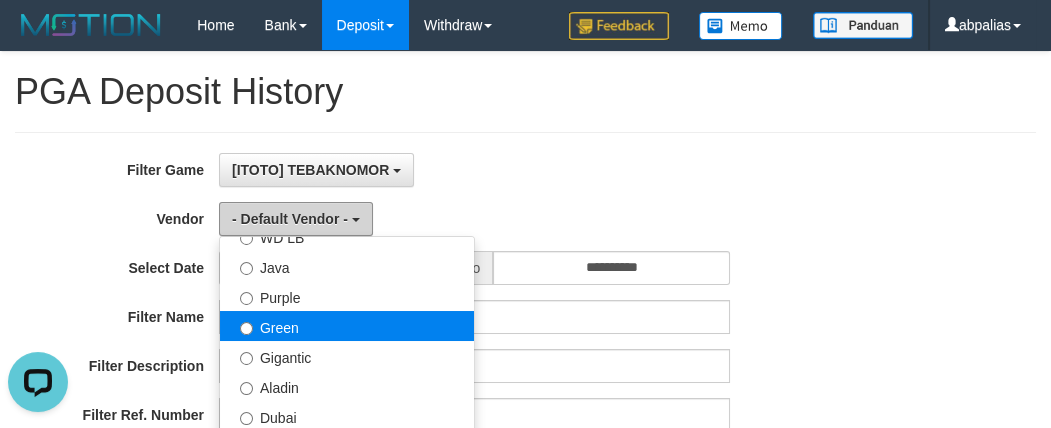 scroll, scrollTop: 181, scrollLeft: 0, axis: vertical 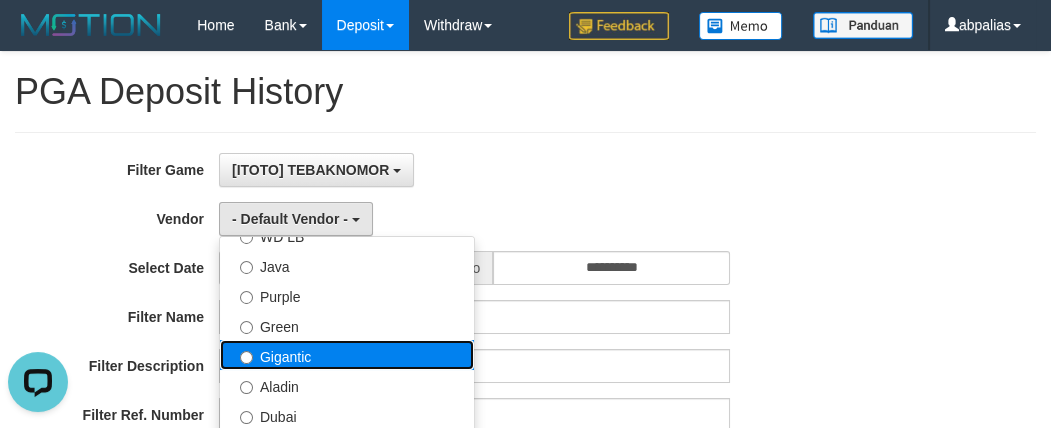click on "Gigantic" at bounding box center (347, 355) 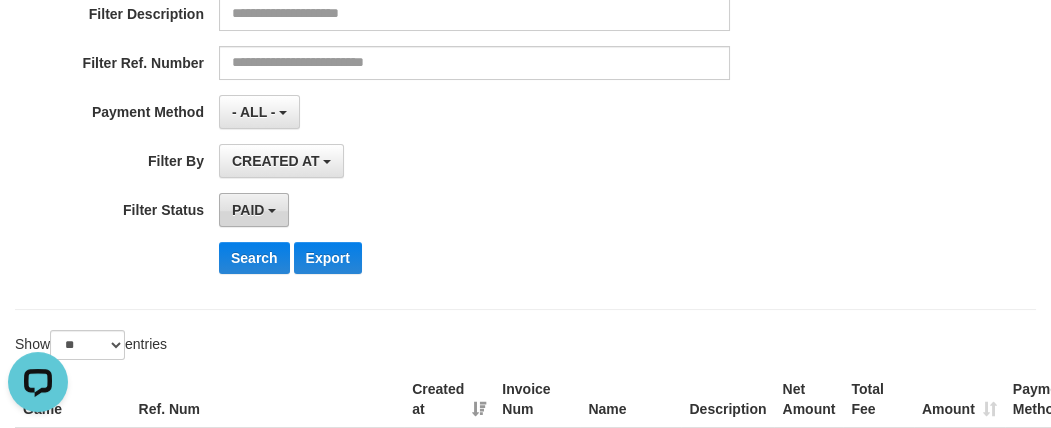 scroll, scrollTop: 363, scrollLeft: 0, axis: vertical 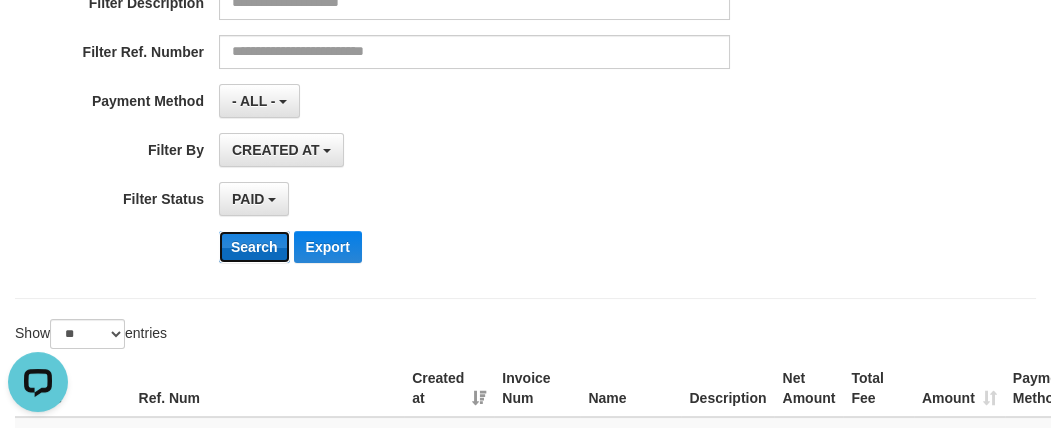 click on "Search" at bounding box center [254, 247] 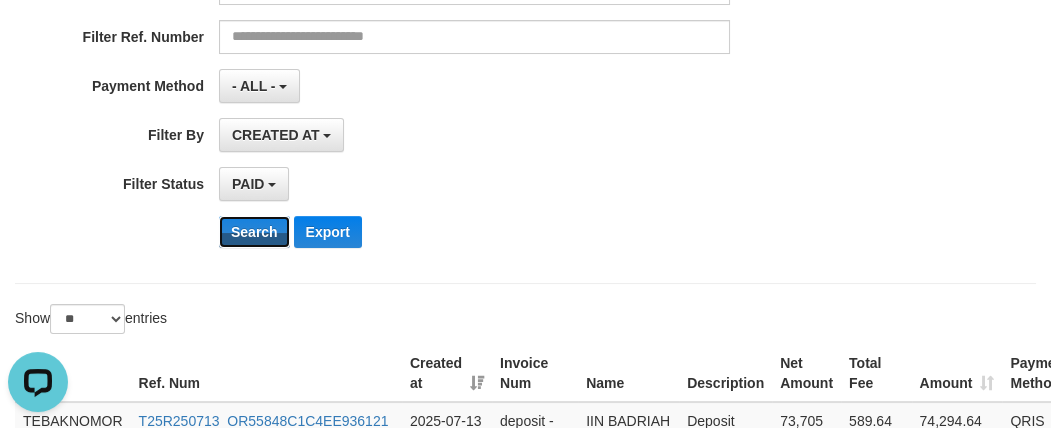 scroll, scrollTop: 891, scrollLeft: 0, axis: vertical 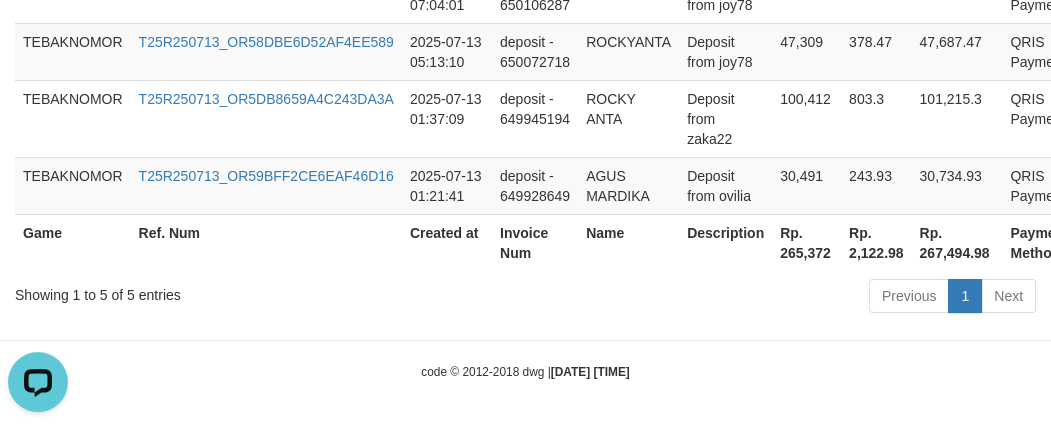 click on "Rp. 265,372" at bounding box center [806, 242] 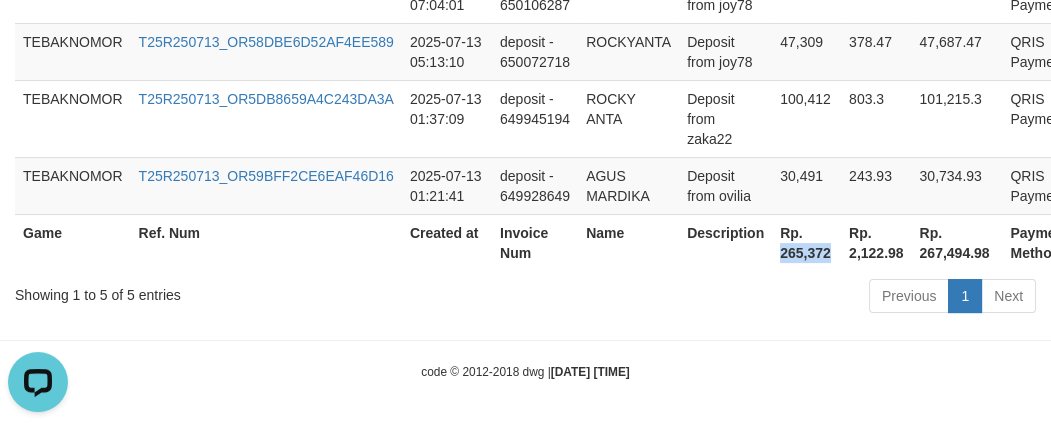 click on "Rp. 265,372" at bounding box center (806, 242) 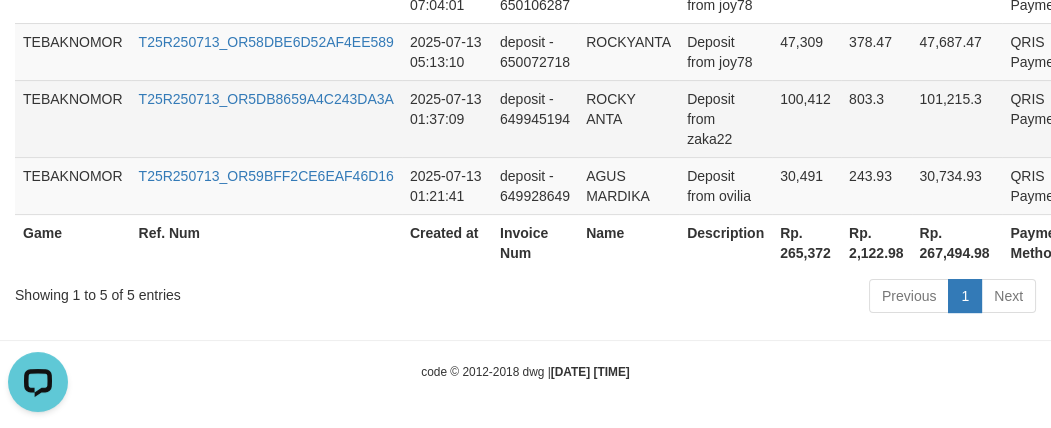 click on "deposit - 649945194" at bounding box center (535, 118) 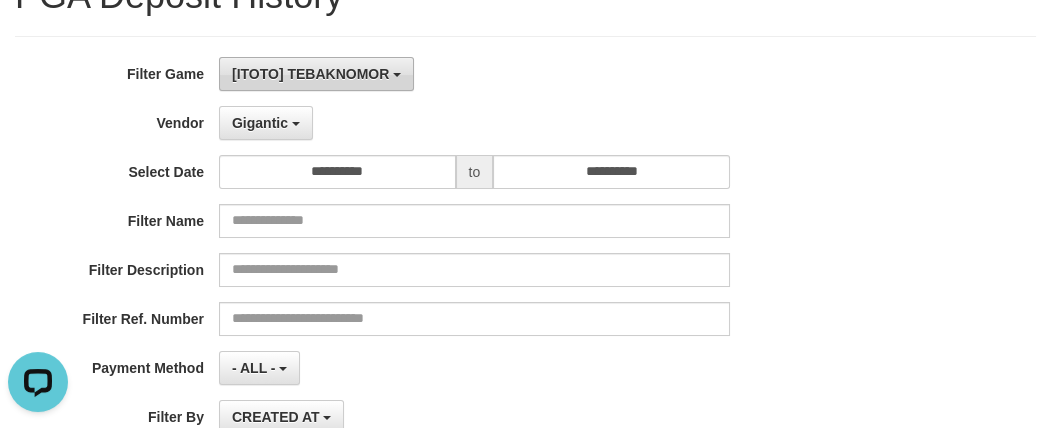 scroll, scrollTop: 0, scrollLeft: 0, axis: both 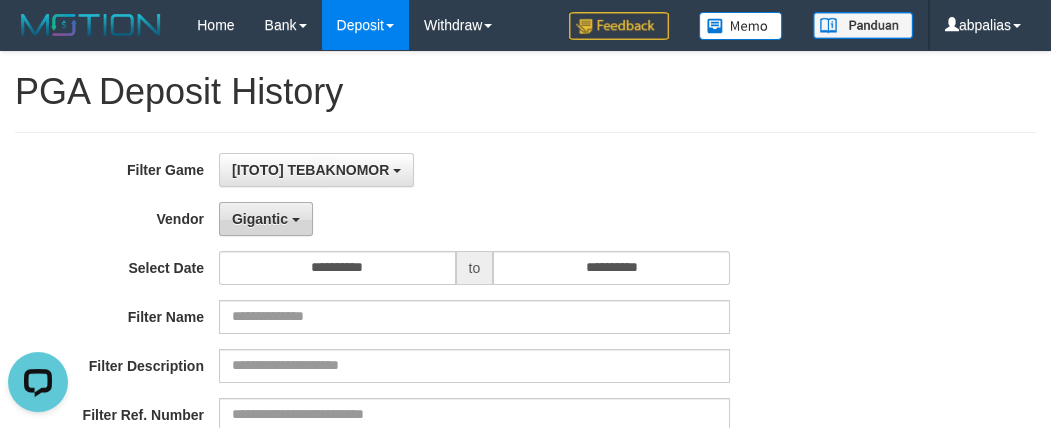 click on "Gigantic" at bounding box center (266, 219) 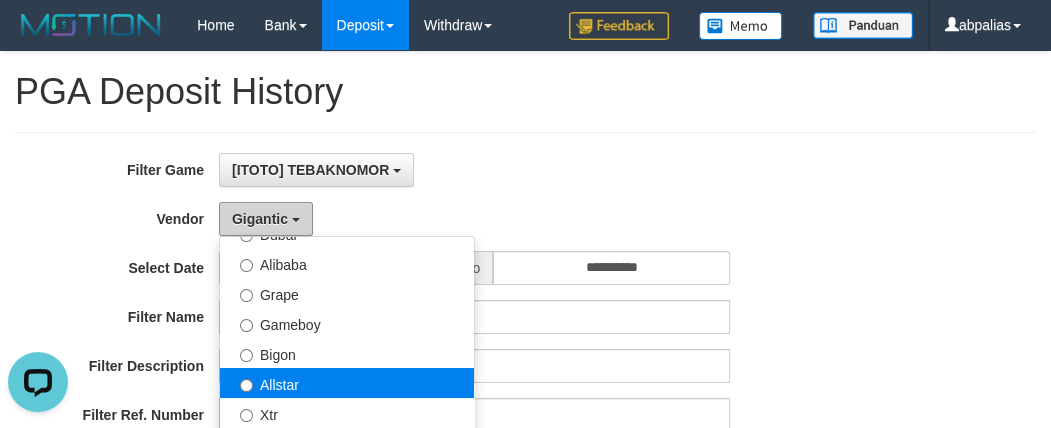 scroll, scrollTop: 454, scrollLeft: 0, axis: vertical 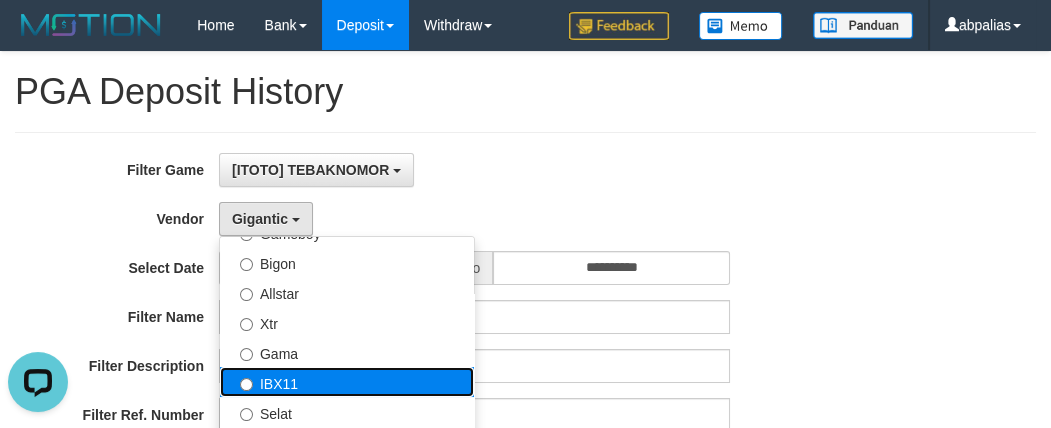 click on "IBX11" at bounding box center (347, 382) 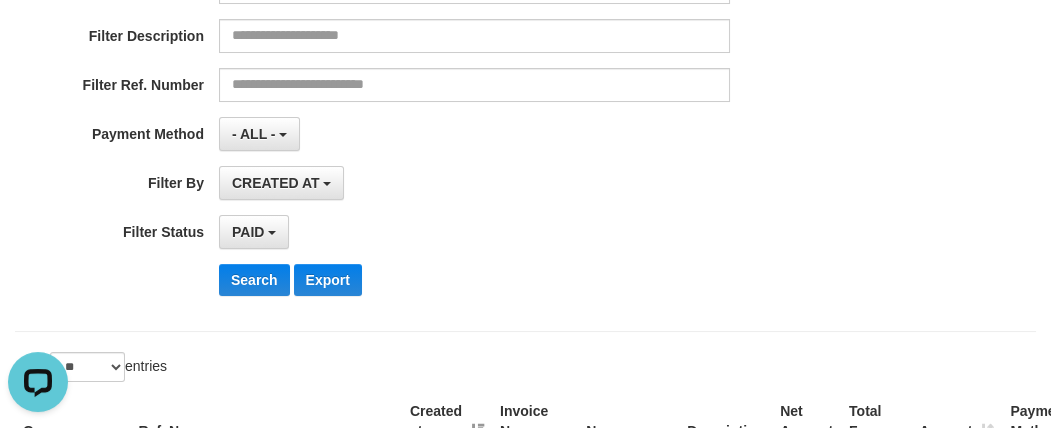 scroll, scrollTop: 454, scrollLeft: 0, axis: vertical 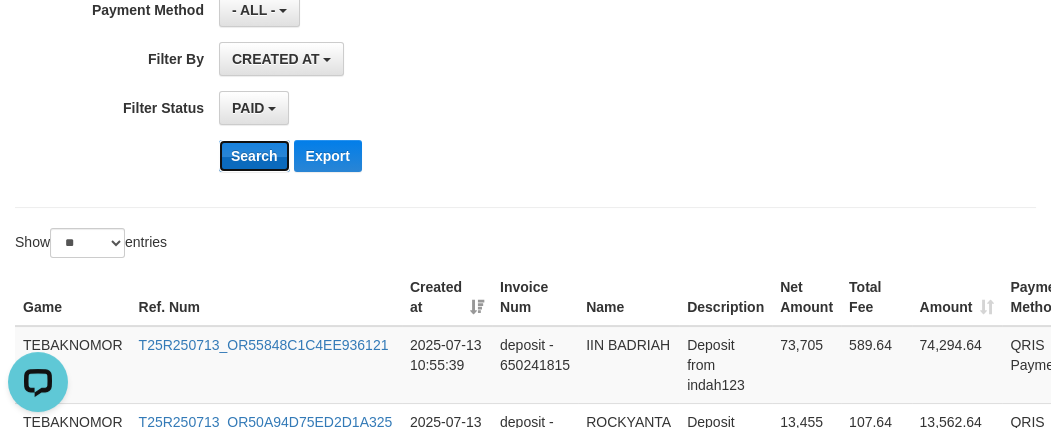 click on "Search" at bounding box center (254, 156) 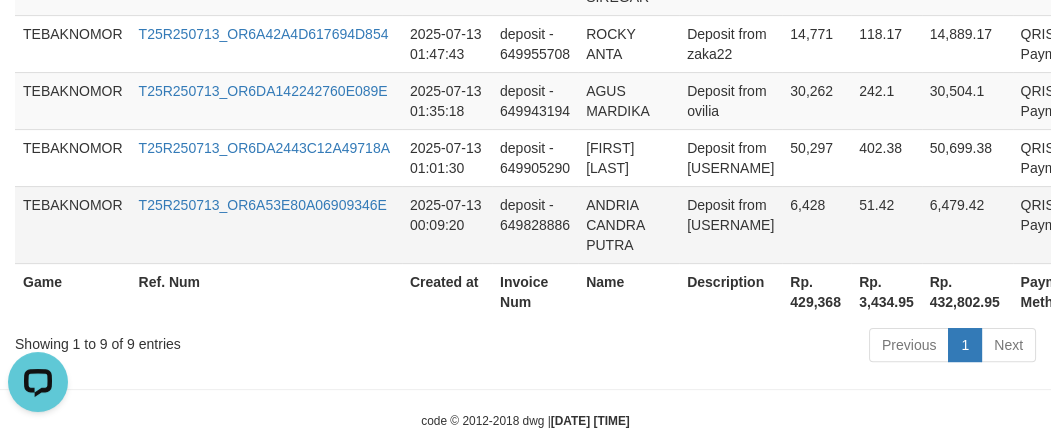 scroll, scrollTop: 1199, scrollLeft: 0, axis: vertical 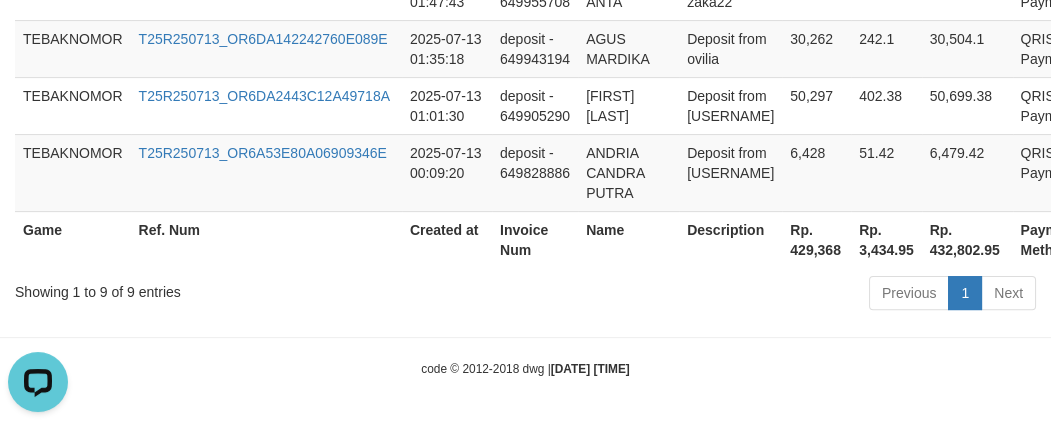 click on "Rp. 429,368" at bounding box center (816, 239) 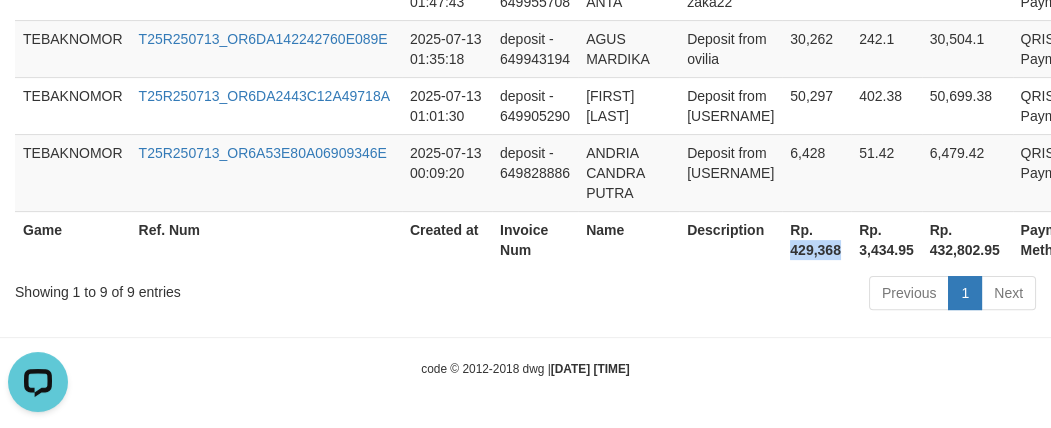 copy on "429,368" 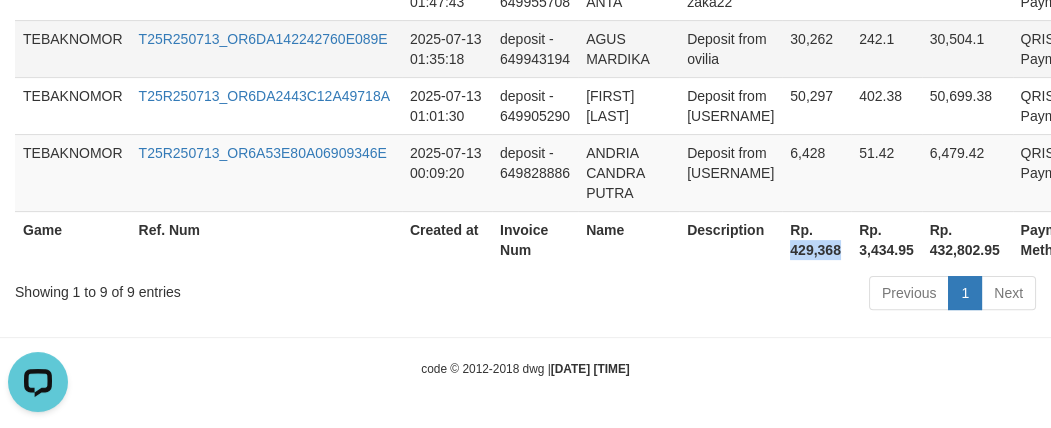 drag, startPoint x: 810, startPoint y: 247, endPoint x: 419, endPoint y: 29, distance: 447.66617 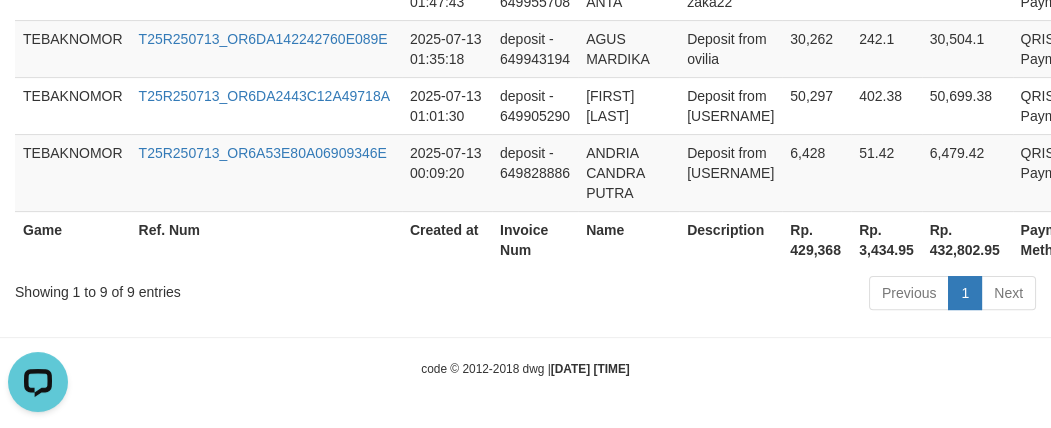 click on "Invoice Num" at bounding box center [535, 239] 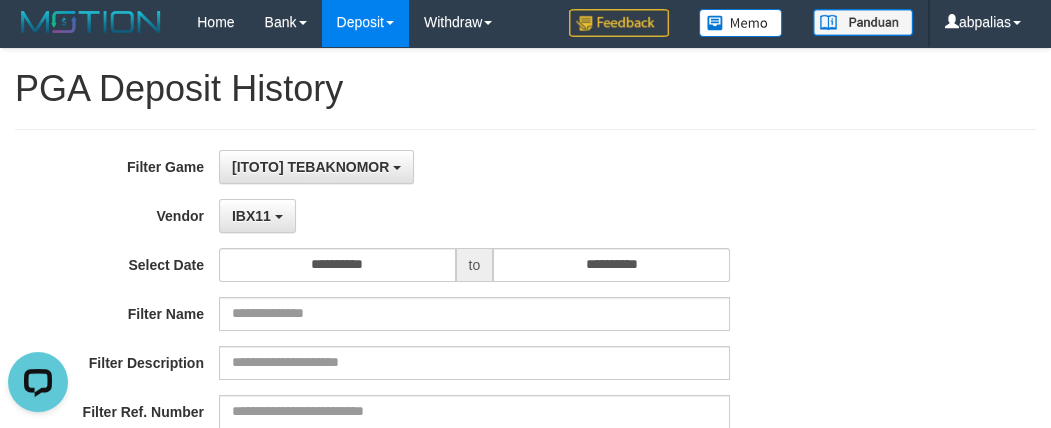 scroll, scrollTop: 0, scrollLeft: 0, axis: both 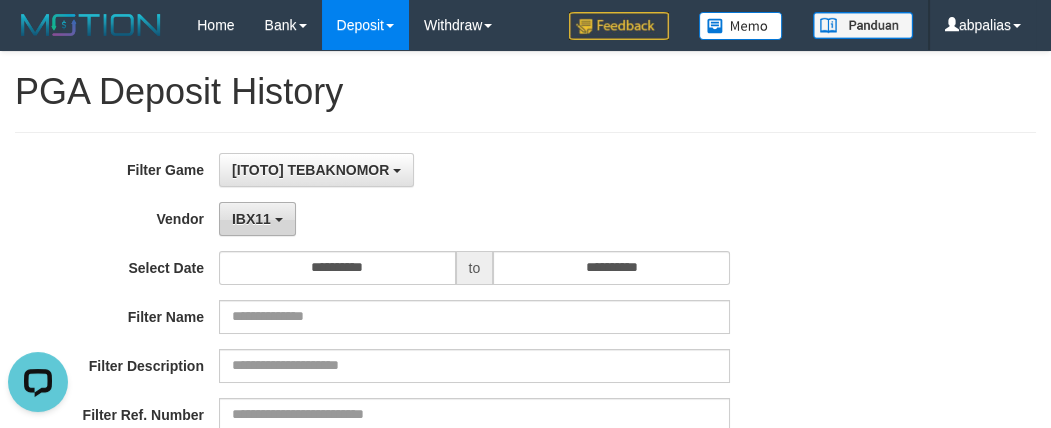 click on "IBX11" at bounding box center (257, 219) 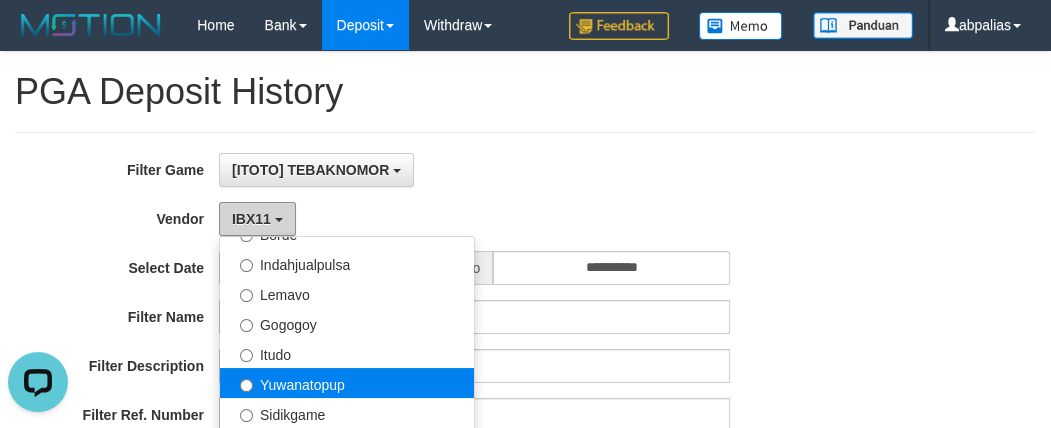 scroll, scrollTop: 685, scrollLeft: 0, axis: vertical 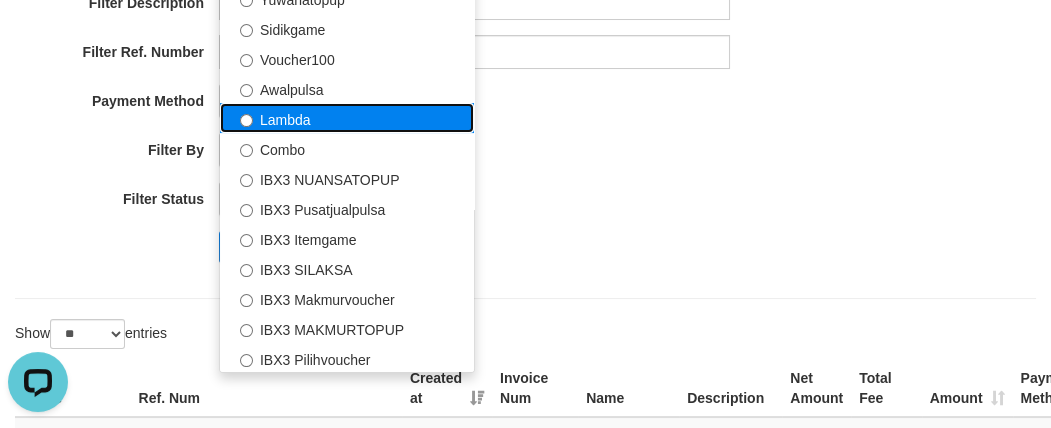 click on "Lambda" at bounding box center (347, 118) 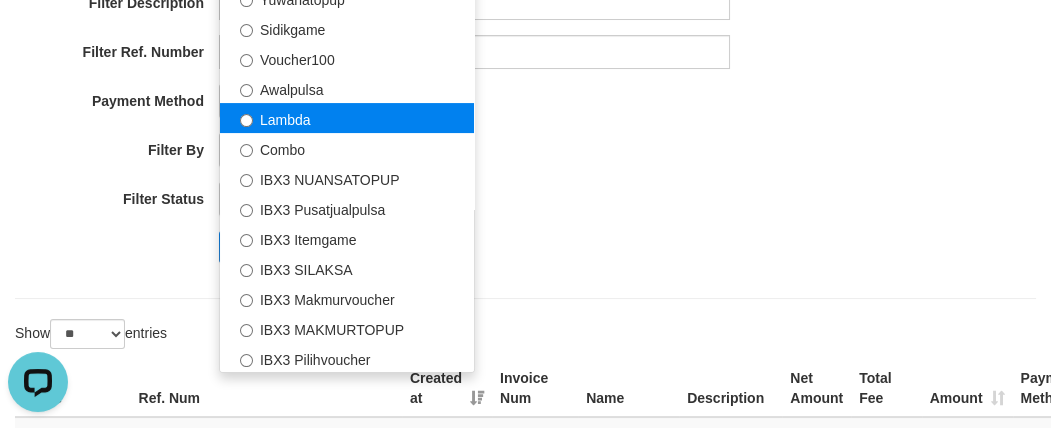 select on "**********" 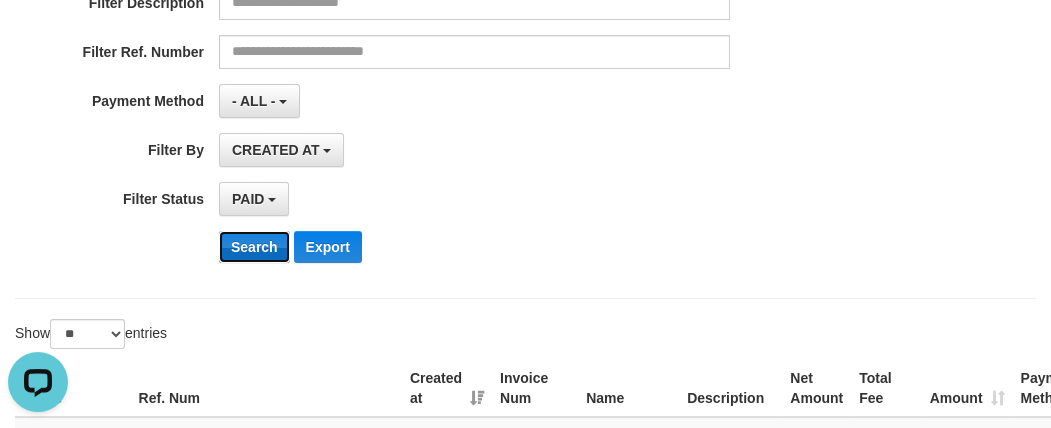 click on "Search" at bounding box center [254, 247] 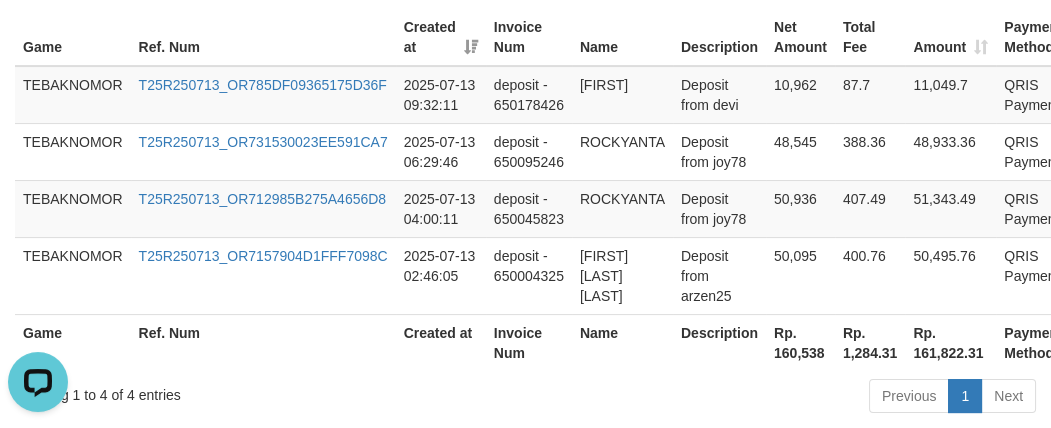 scroll, scrollTop: 815, scrollLeft: 0, axis: vertical 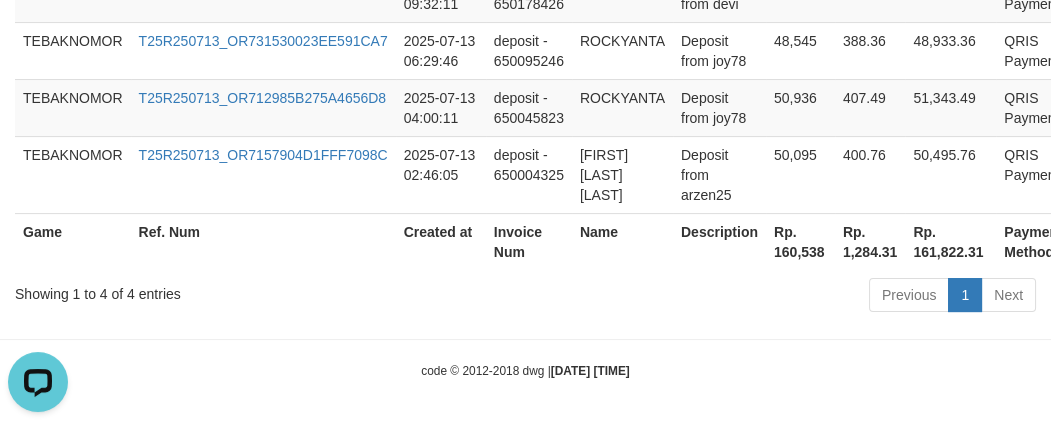 click on "Rp. 160,538" at bounding box center (800, 241) 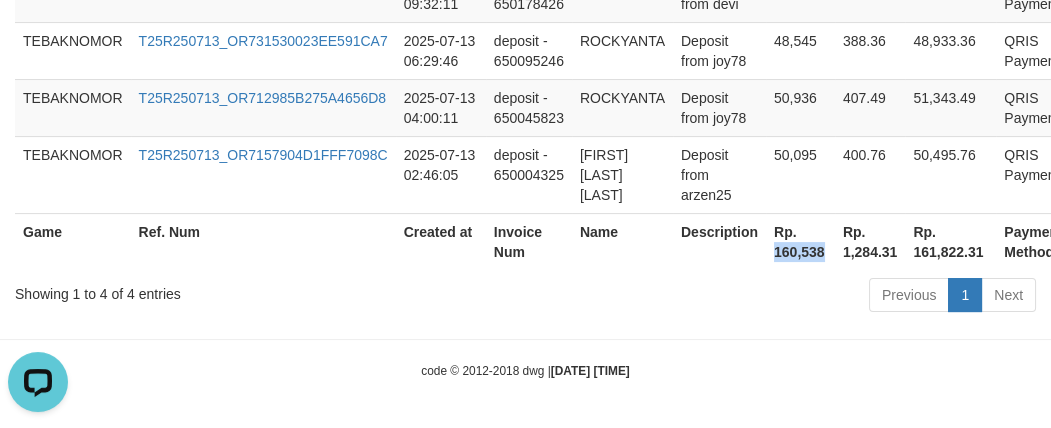 click on "Rp. 160,538" at bounding box center [800, 241] 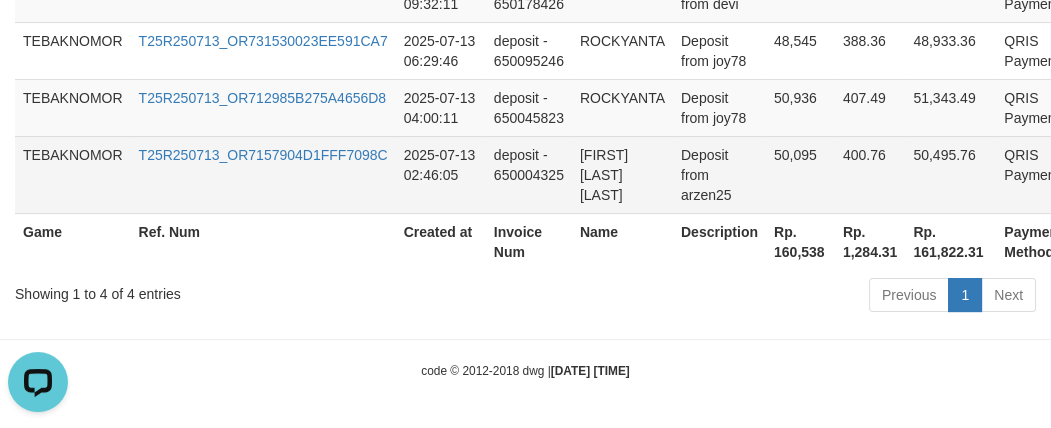 drag, startPoint x: 863, startPoint y: 177, endPoint x: 739, endPoint y: 170, distance: 124.197426 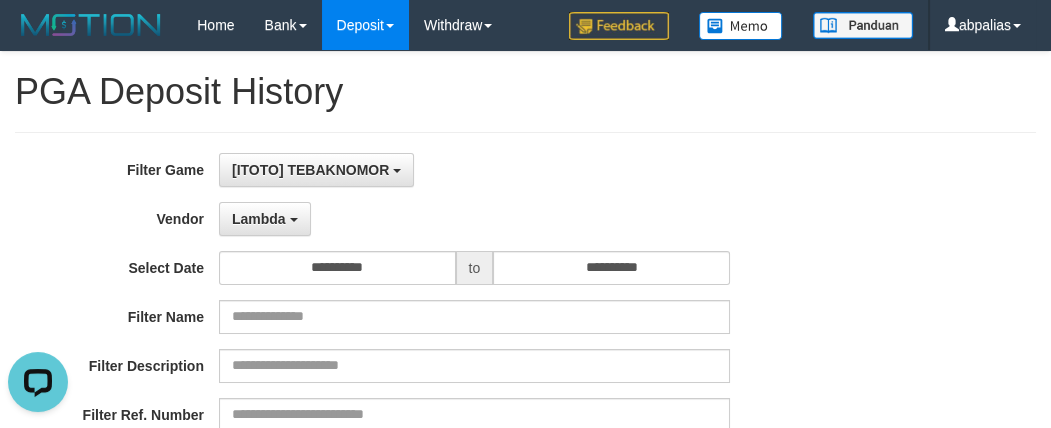 scroll, scrollTop: 0, scrollLeft: 0, axis: both 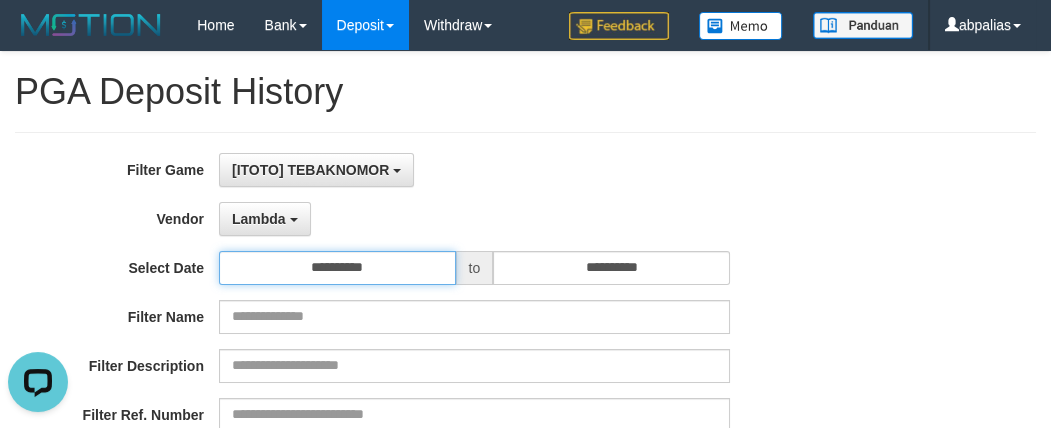 click on "**********" at bounding box center (337, 268) 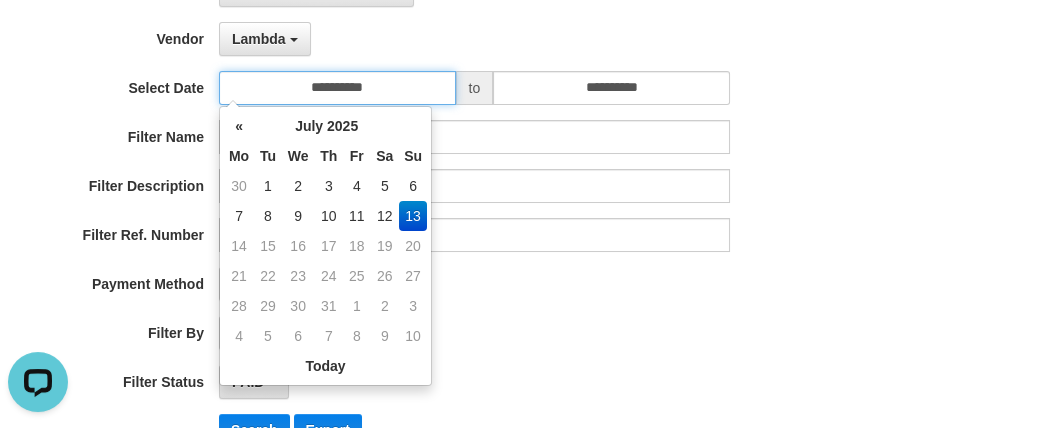 scroll, scrollTop: 181, scrollLeft: 0, axis: vertical 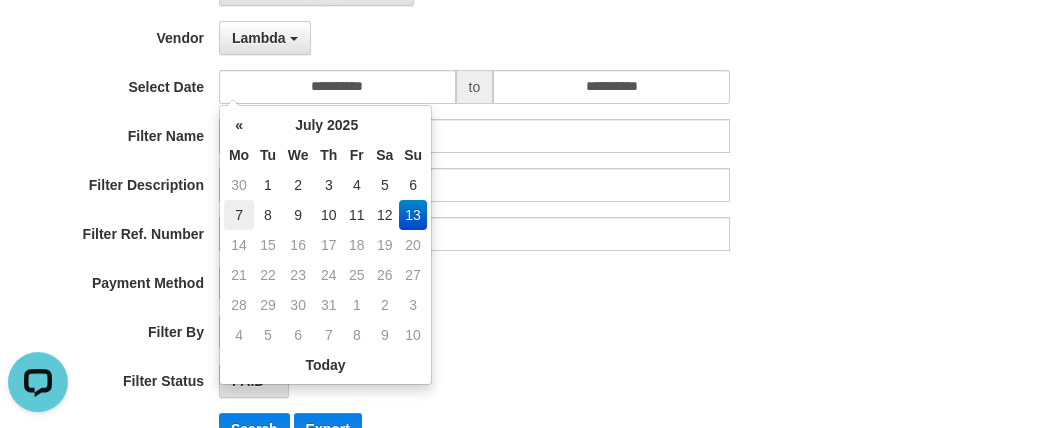 click on "7" at bounding box center [239, 215] 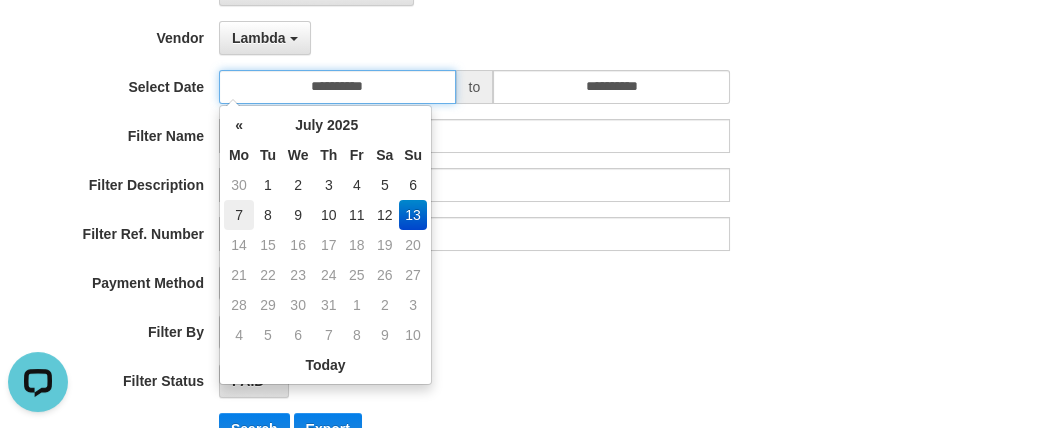 type on "**********" 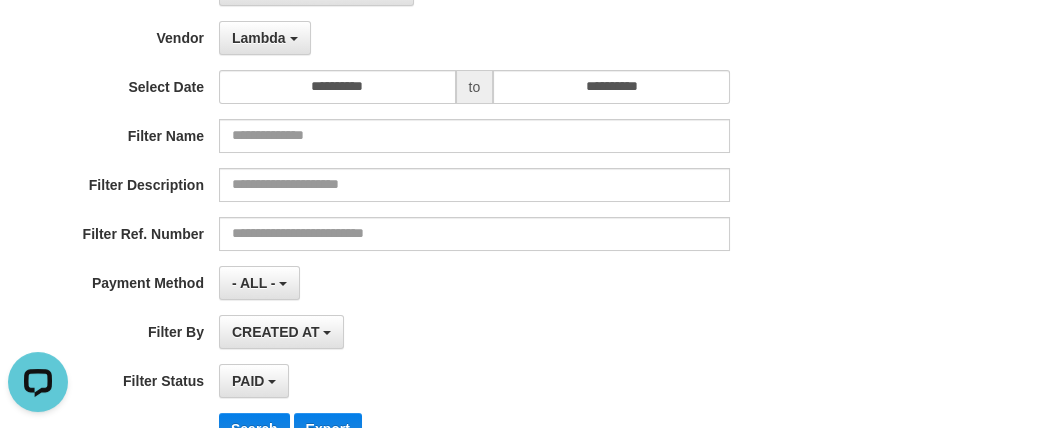 click on "Filter Description" at bounding box center [438, 185] 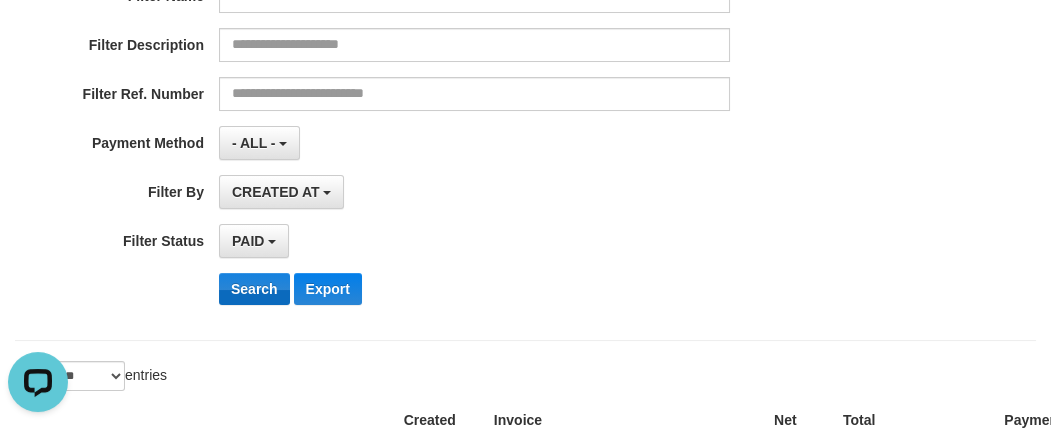 scroll, scrollTop: 454, scrollLeft: 0, axis: vertical 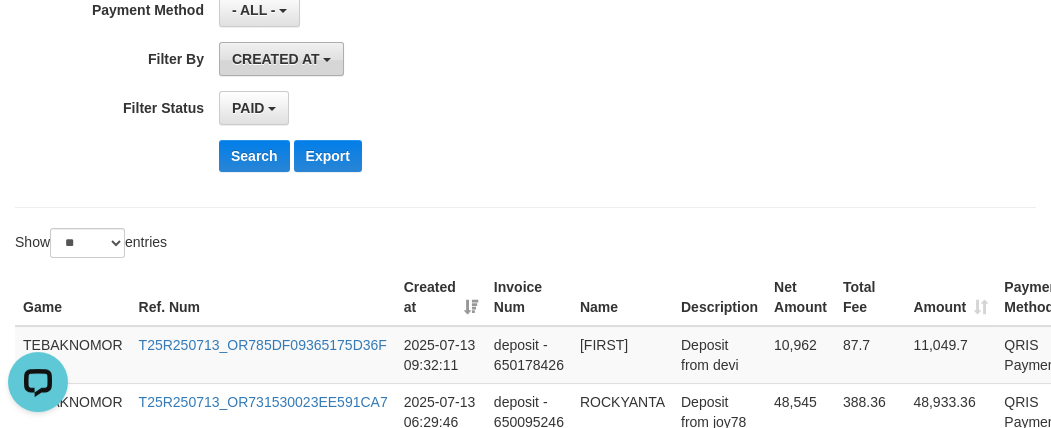 click on "CREATED AT" at bounding box center (276, 59) 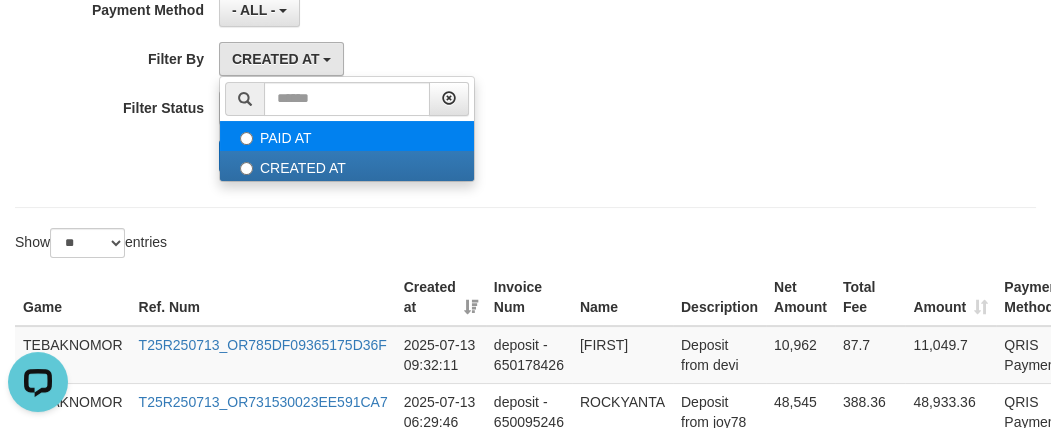 select on "*" 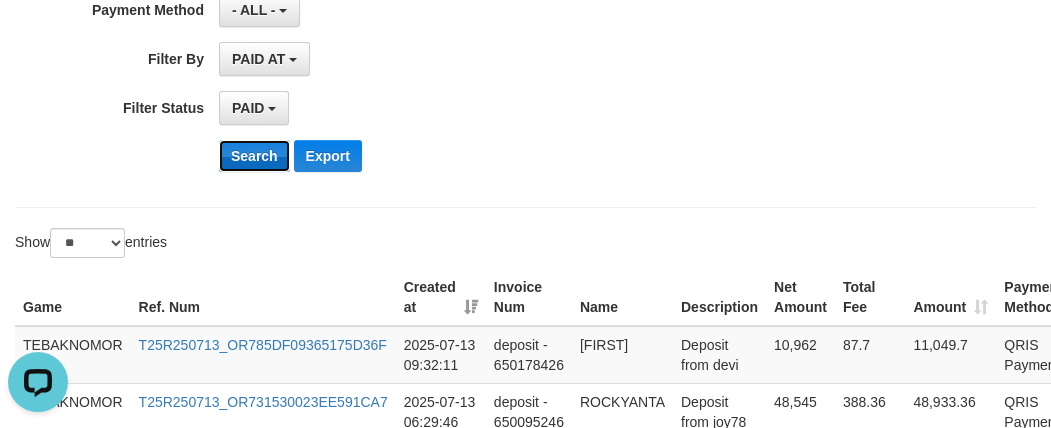 click on "Search" at bounding box center (254, 156) 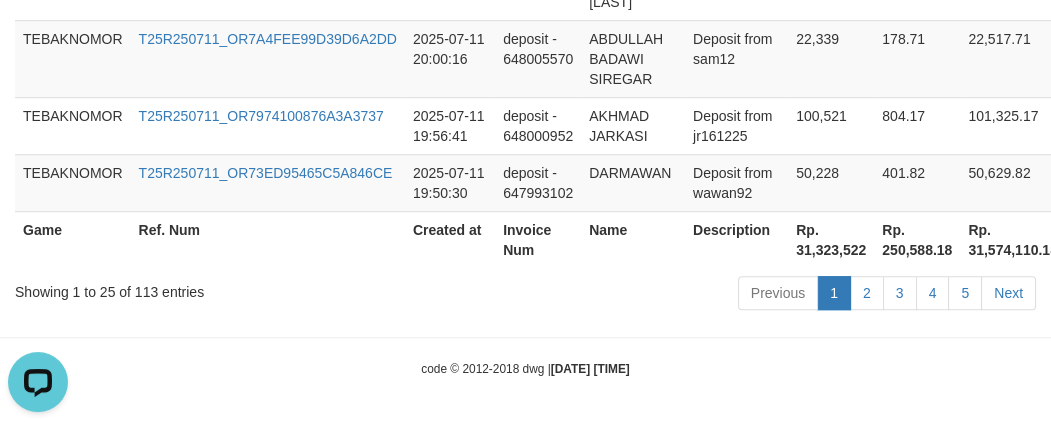 scroll, scrollTop: 2410, scrollLeft: 0, axis: vertical 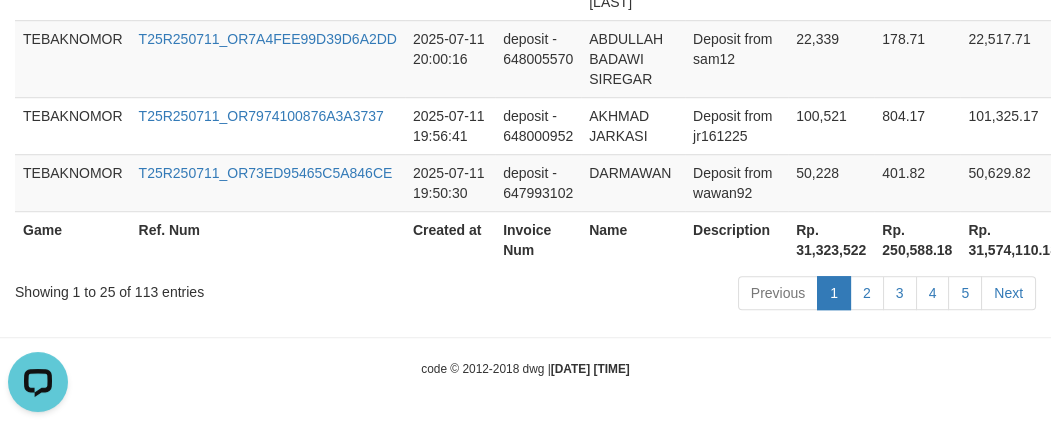 click on "Rp. 31,323,522" at bounding box center [831, 239] 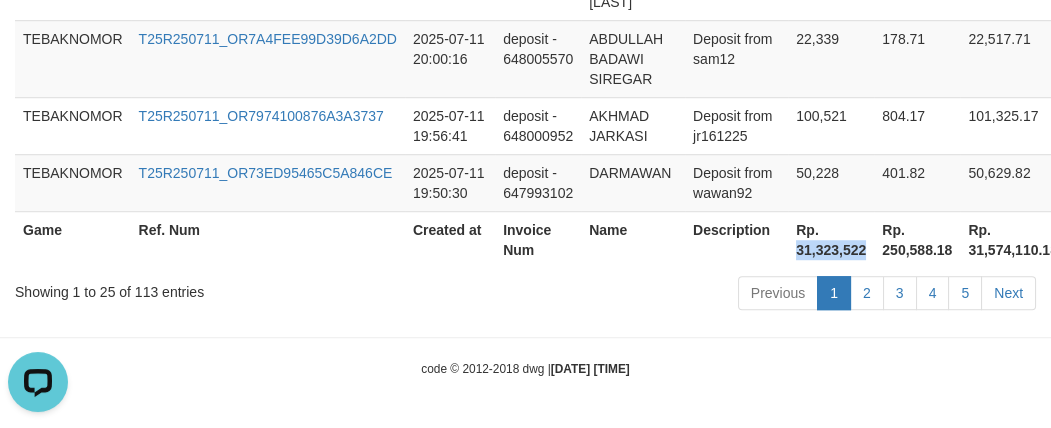 click on "Rp. 31,323,522" at bounding box center [831, 239] 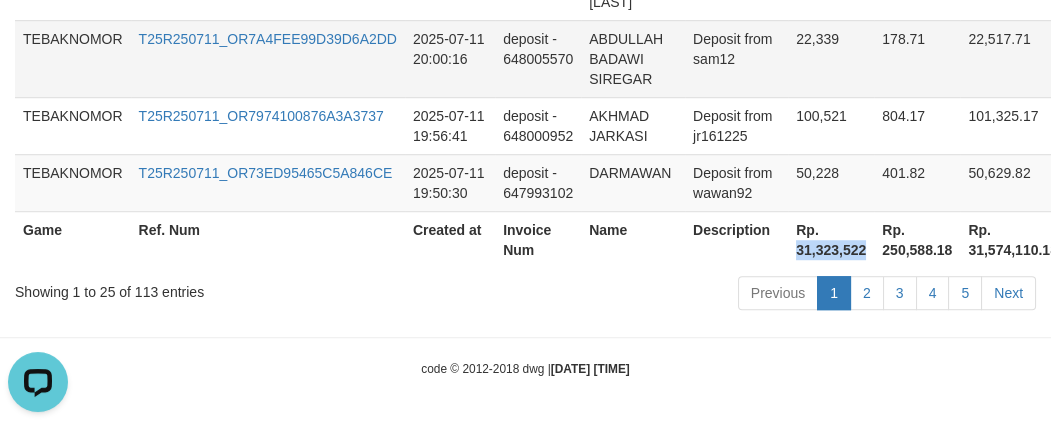 copy on "31,323,522" 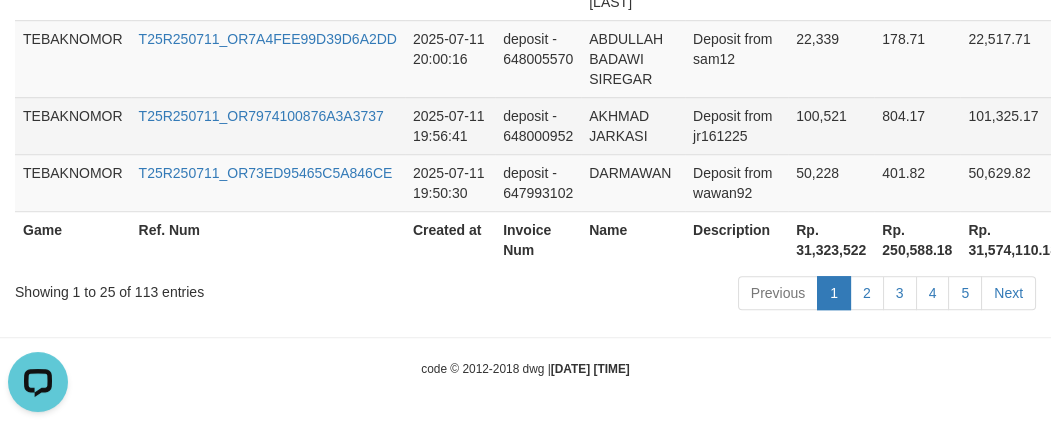 drag, startPoint x: 640, startPoint y: 118, endPoint x: 631, endPoint y: 128, distance: 13.453624 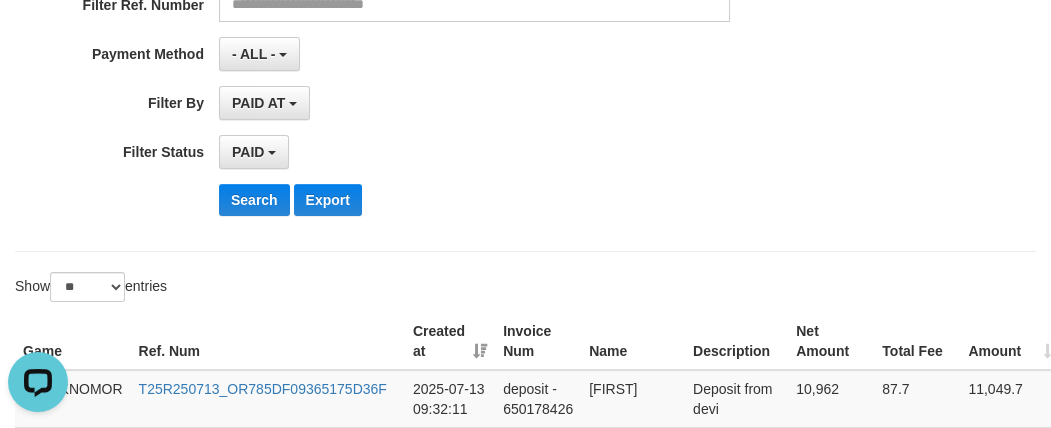 scroll, scrollTop: 0, scrollLeft: 0, axis: both 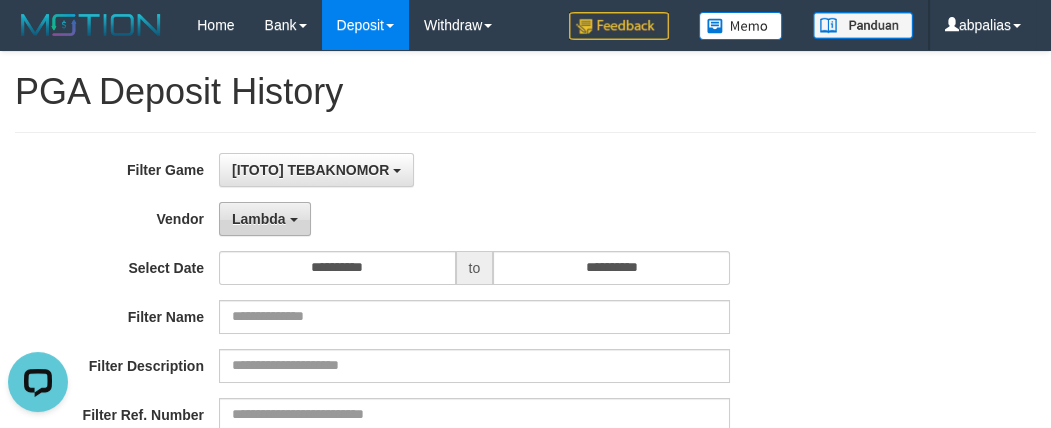 click on "Lambda" at bounding box center (259, 219) 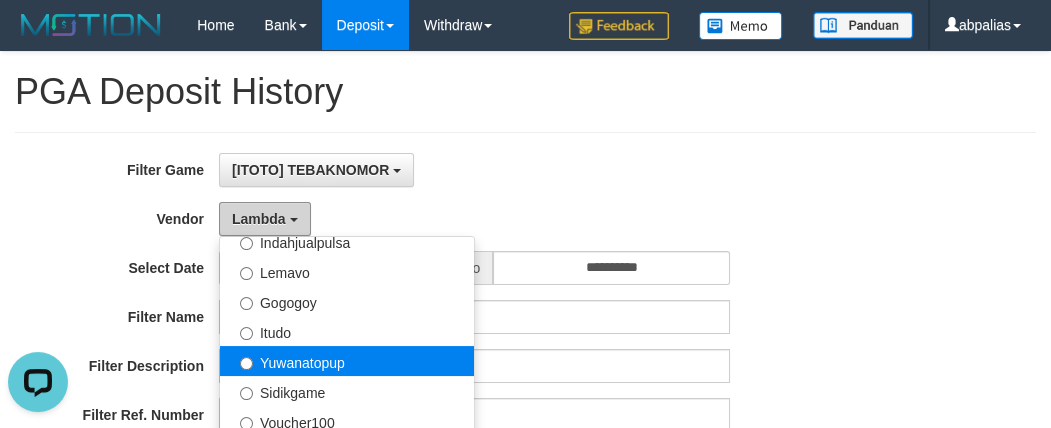 scroll, scrollTop: 272, scrollLeft: 0, axis: vertical 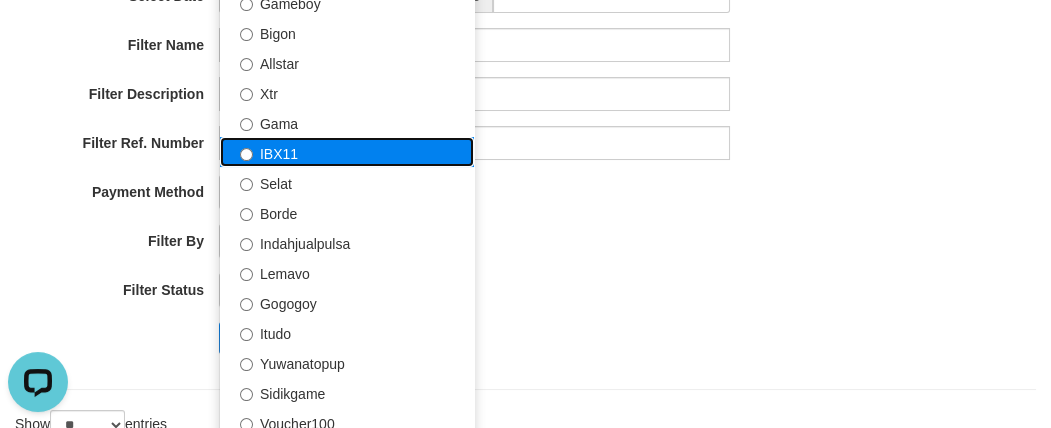 click on "IBX11" at bounding box center [347, 152] 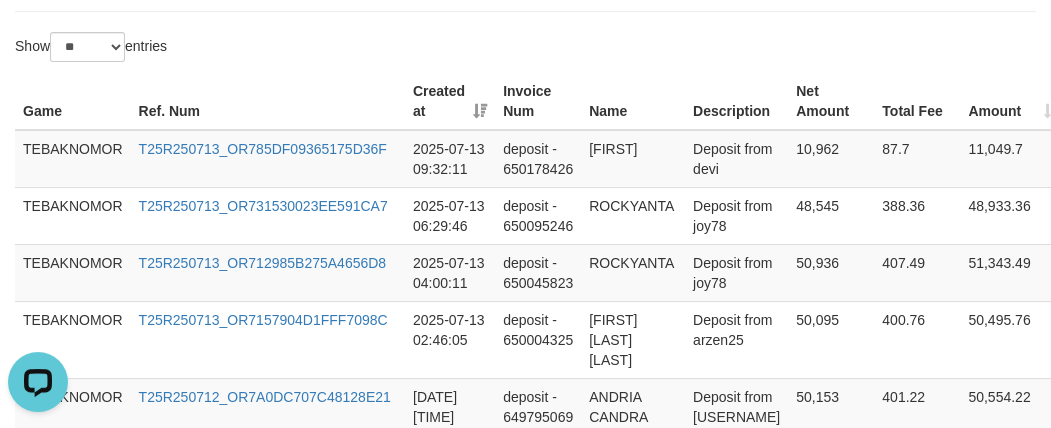 scroll, scrollTop: 545, scrollLeft: 0, axis: vertical 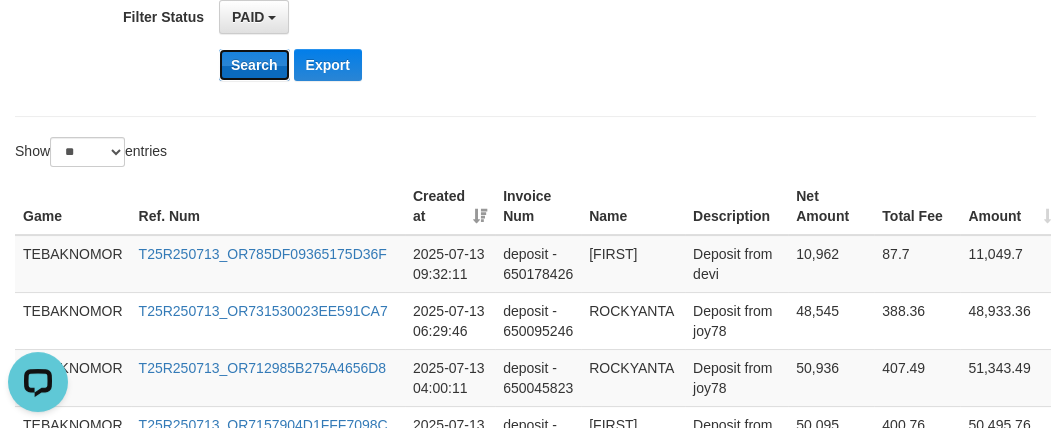 click on "Search" at bounding box center (254, 65) 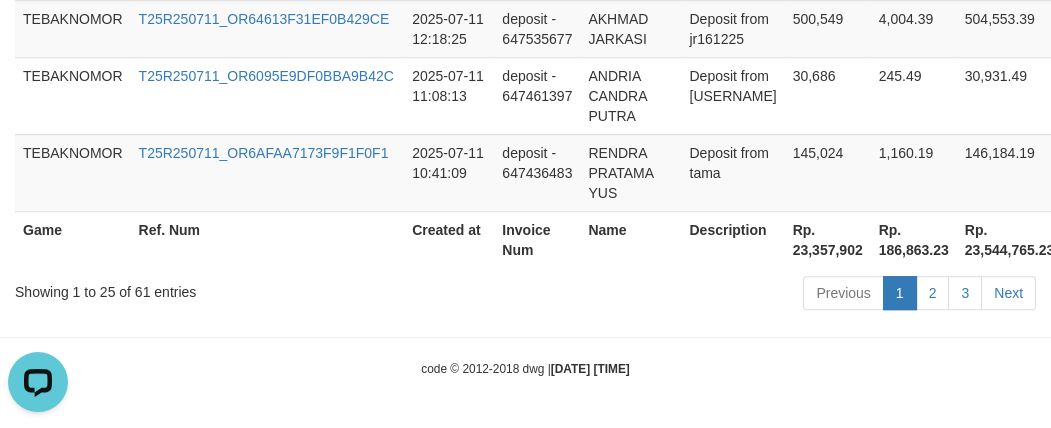 scroll, scrollTop: 2363, scrollLeft: 0, axis: vertical 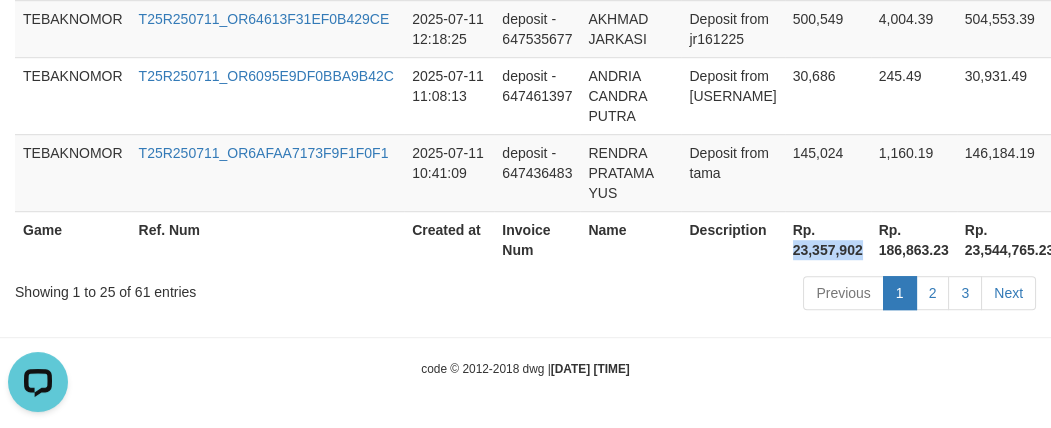 drag, startPoint x: 797, startPoint y: 296, endPoint x: 779, endPoint y: 274, distance: 28.42534 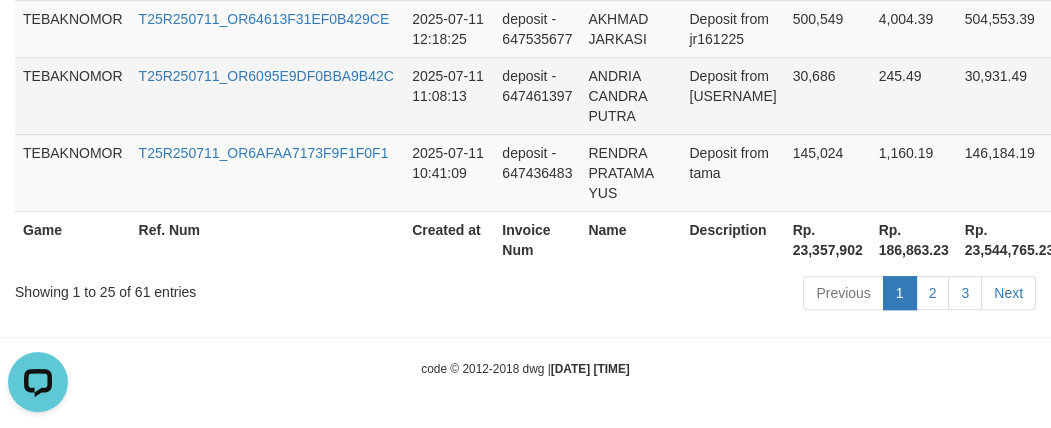 click on "2025-07-11 11:08:13" at bounding box center (449, 95) 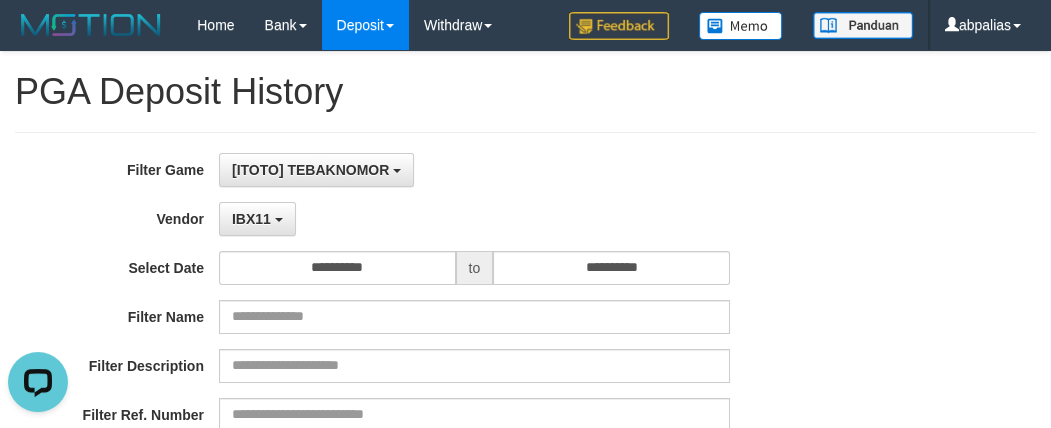 scroll, scrollTop: 0, scrollLeft: 0, axis: both 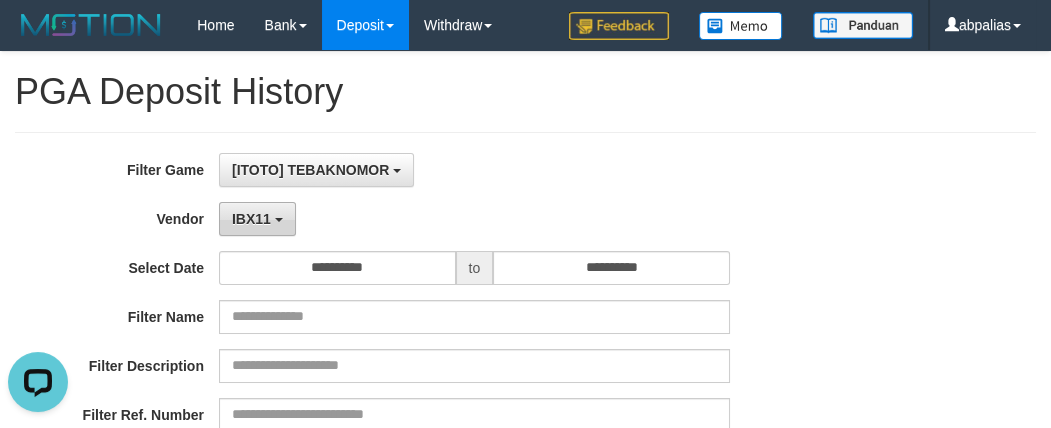 click on "IBX11" at bounding box center [251, 219] 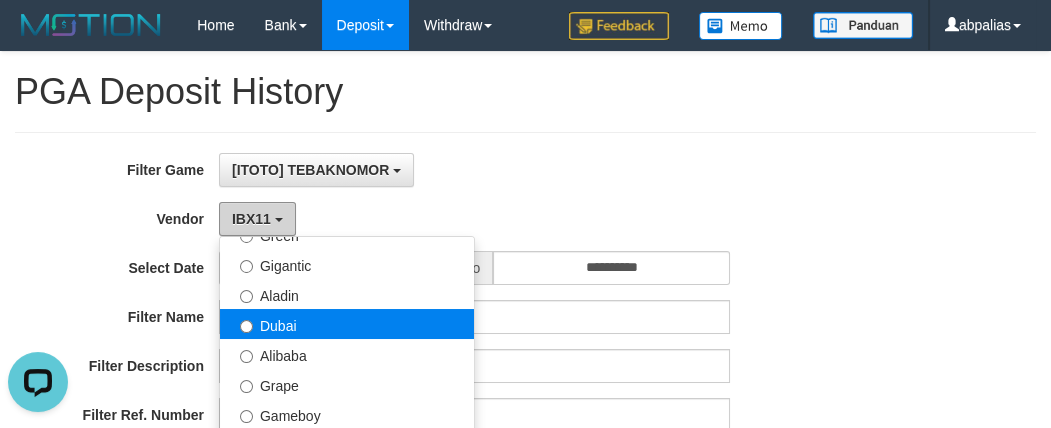 scroll, scrollTop: 230, scrollLeft: 0, axis: vertical 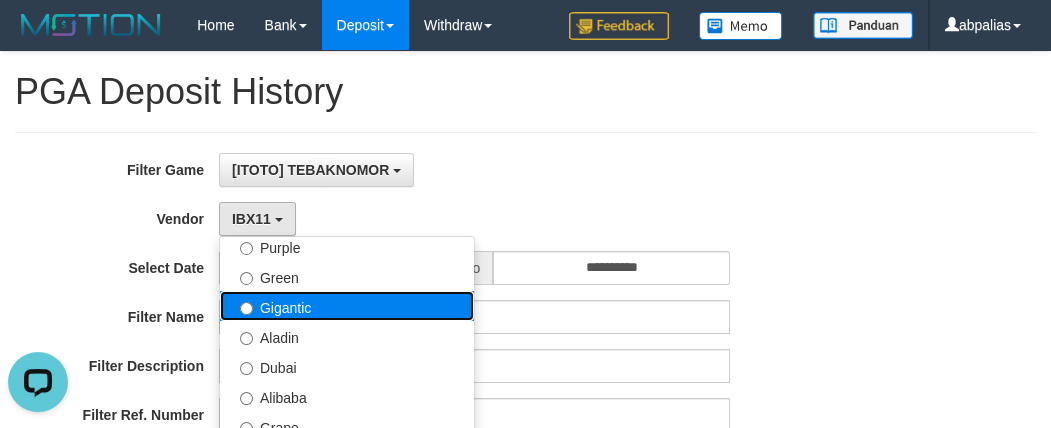 click on "Gigantic" at bounding box center [347, 306] 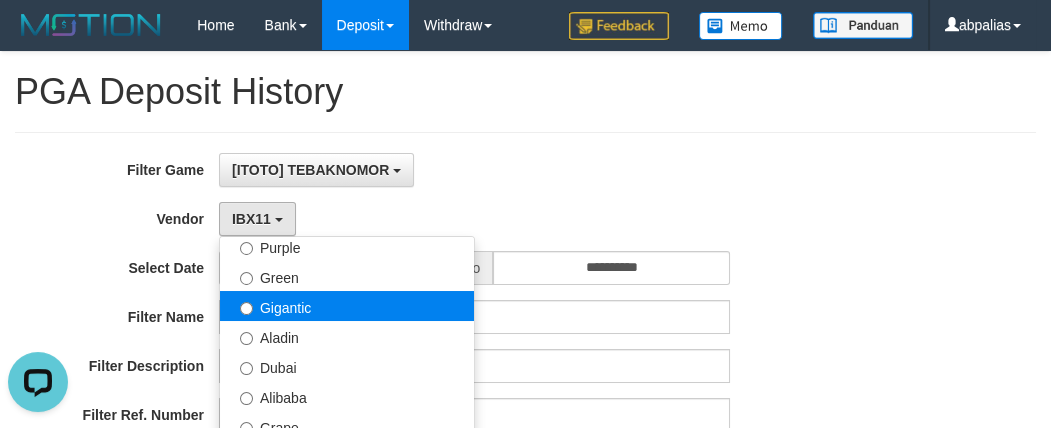 select on "**********" 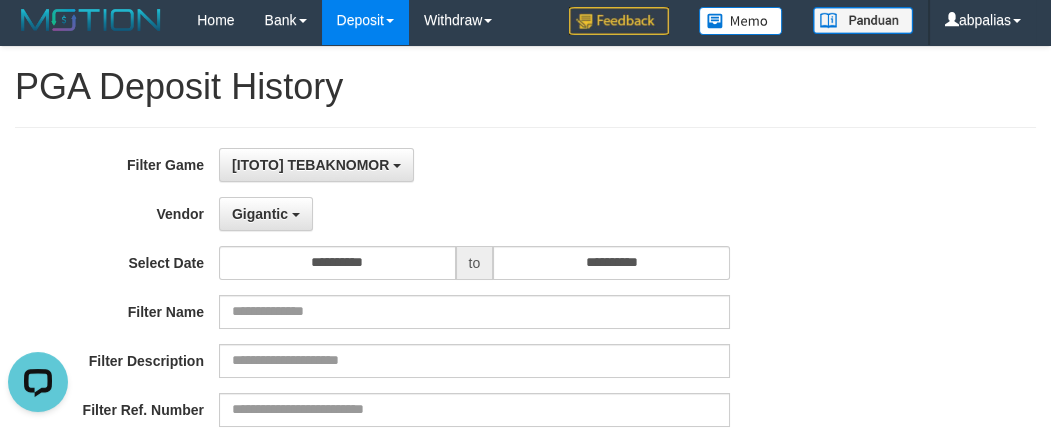 scroll, scrollTop: 545, scrollLeft: 0, axis: vertical 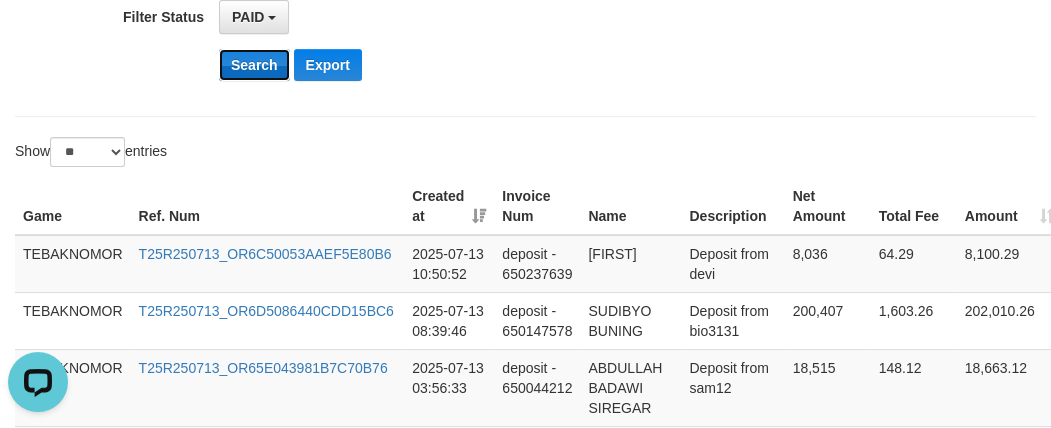 click on "Search" at bounding box center [254, 65] 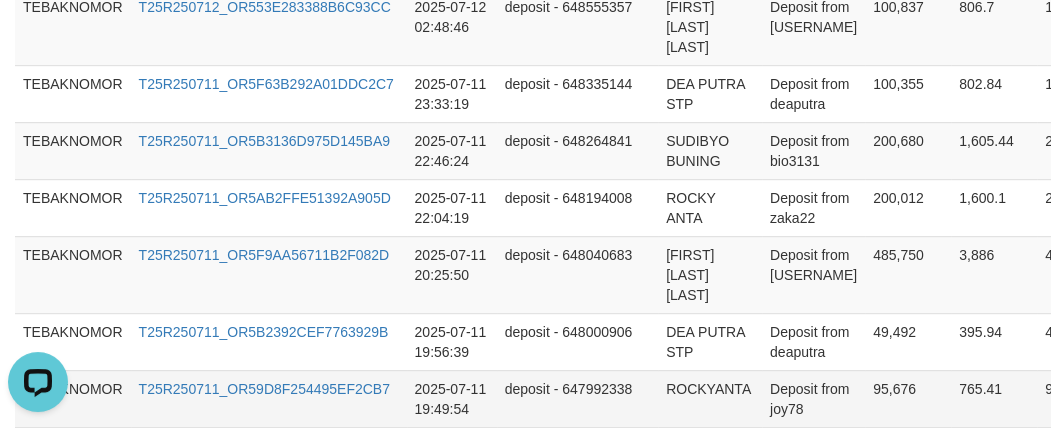 scroll, scrollTop: 2272, scrollLeft: 0, axis: vertical 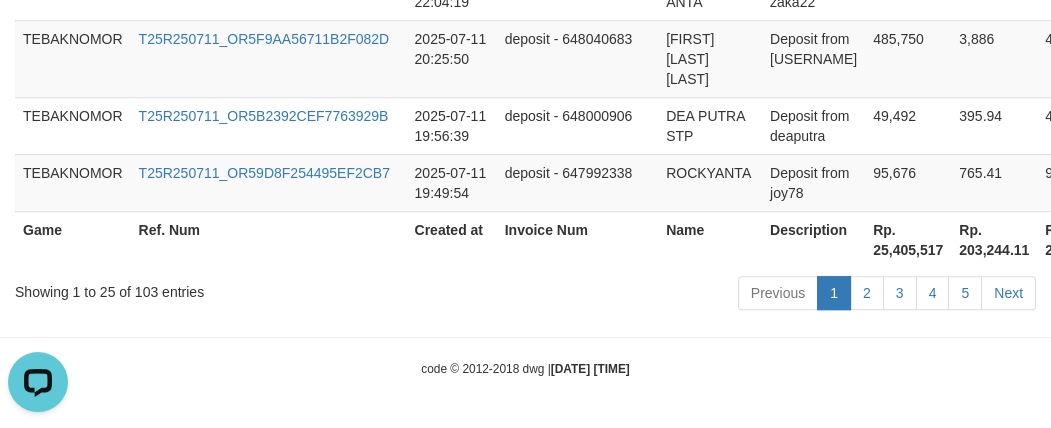 click on "Rp. 25,405,517" at bounding box center (908, 239) 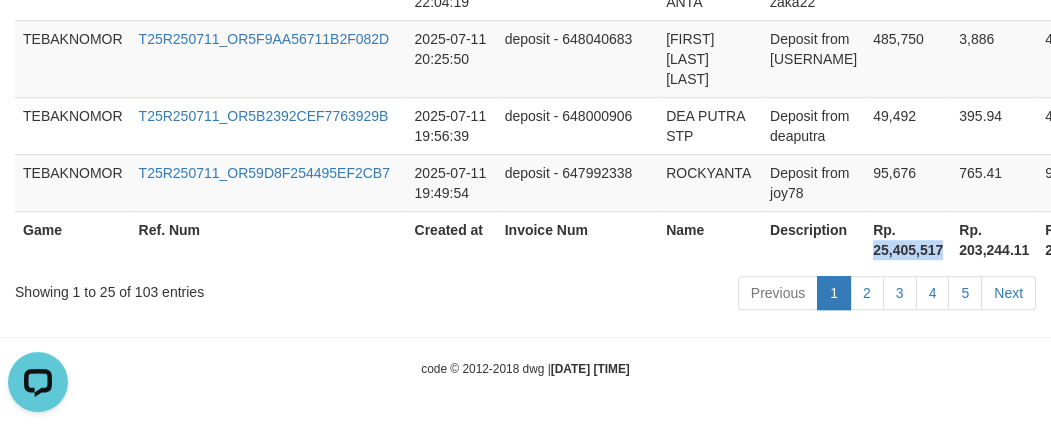 click on "Rp. 25,405,517" at bounding box center (908, 239) 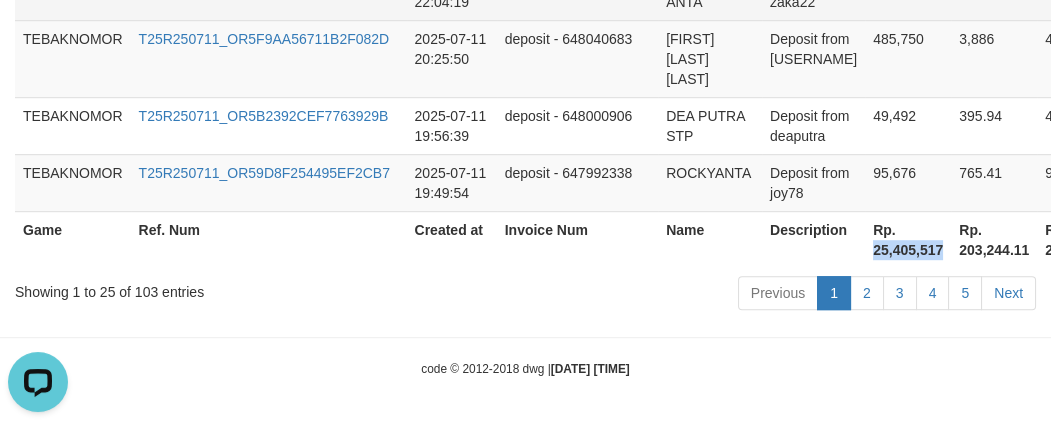 copy on "25,405,517" 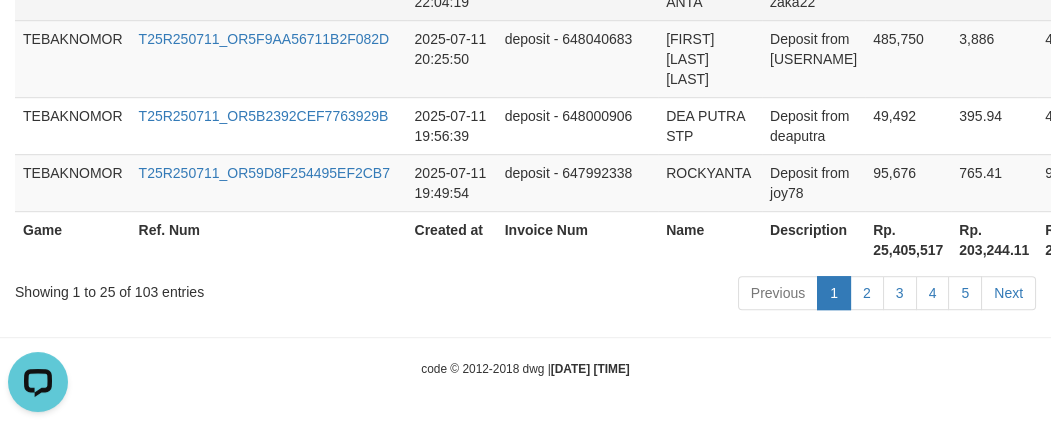 click on "ROCKY ANTA" at bounding box center [710, -9] 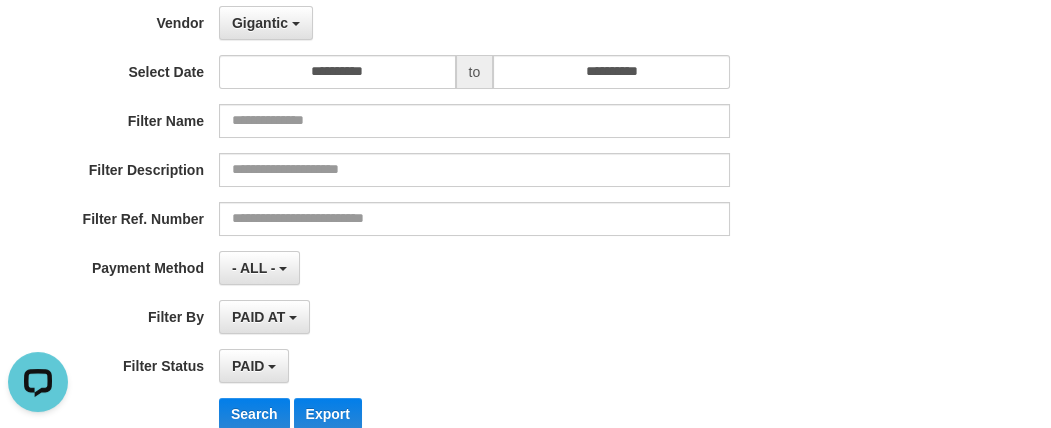 scroll, scrollTop: 0, scrollLeft: 0, axis: both 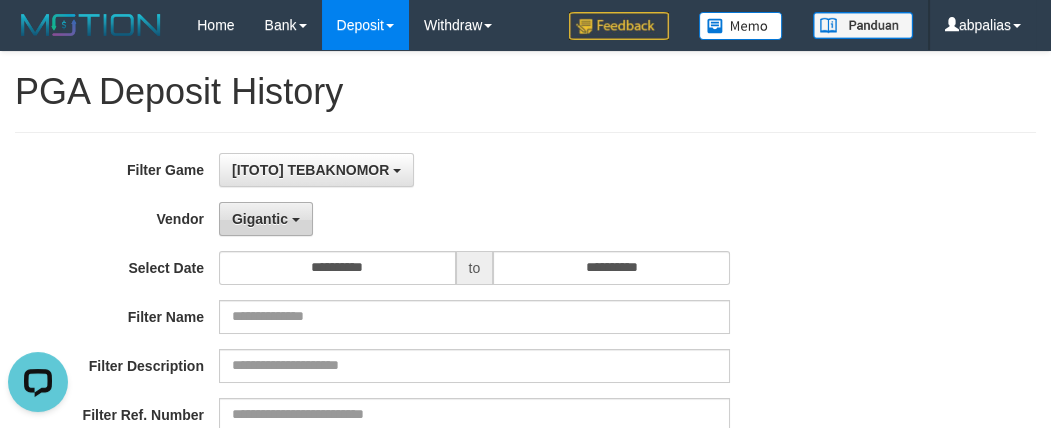 click on "Gigantic" at bounding box center (266, 219) 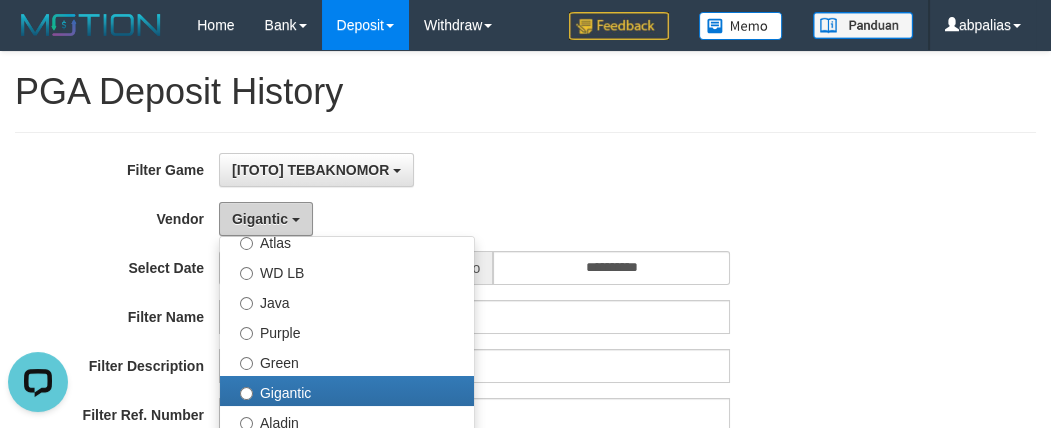 scroll, scrollTop: 0, scrollLeft: 0, axis: both 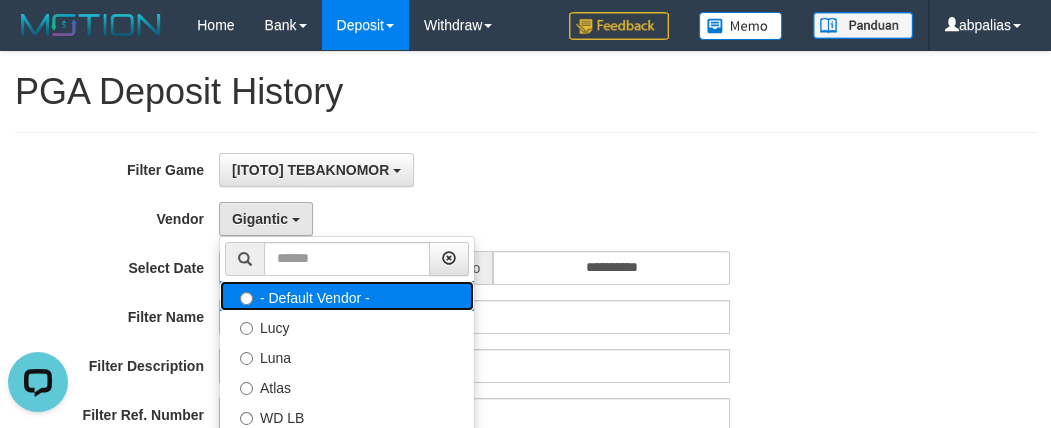 click on "- Default Vendor -" at bounding box center [347, 296] 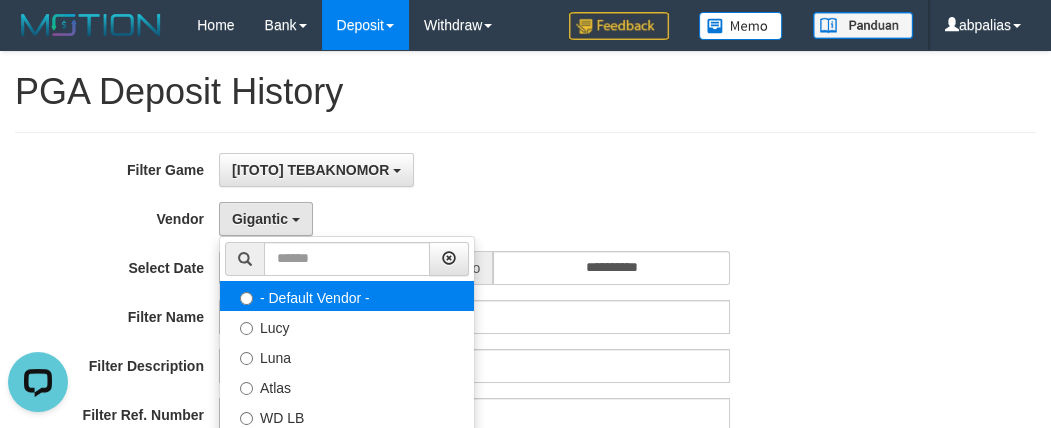 select 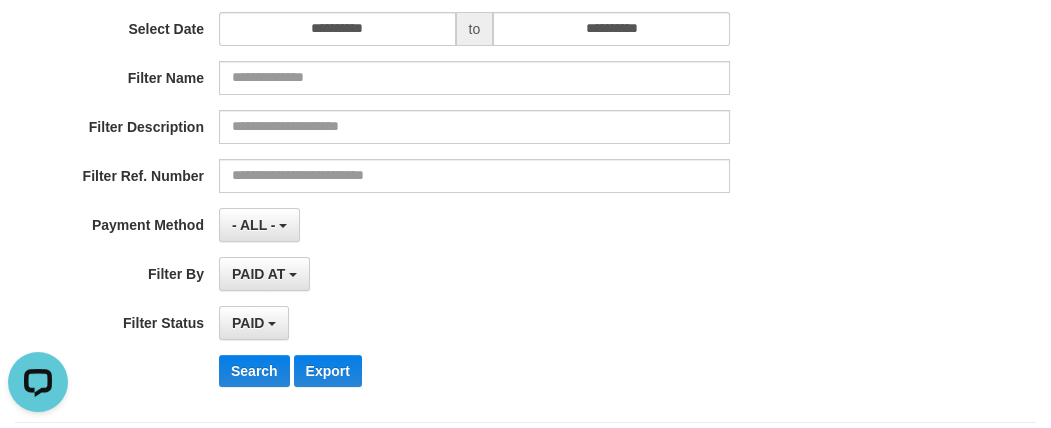 scroll, scrollTop: 545, scrollLeft: 0, axis: vertical 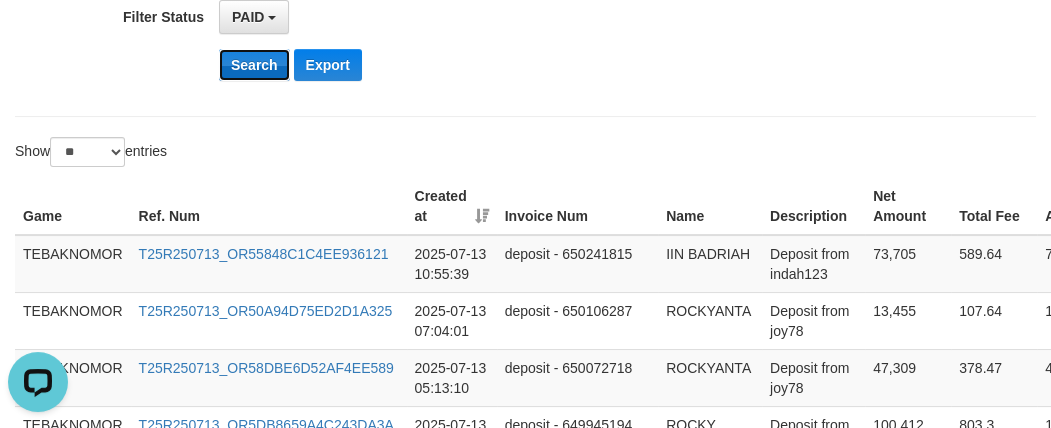 click on "Search" at bounding box center [254, 65] 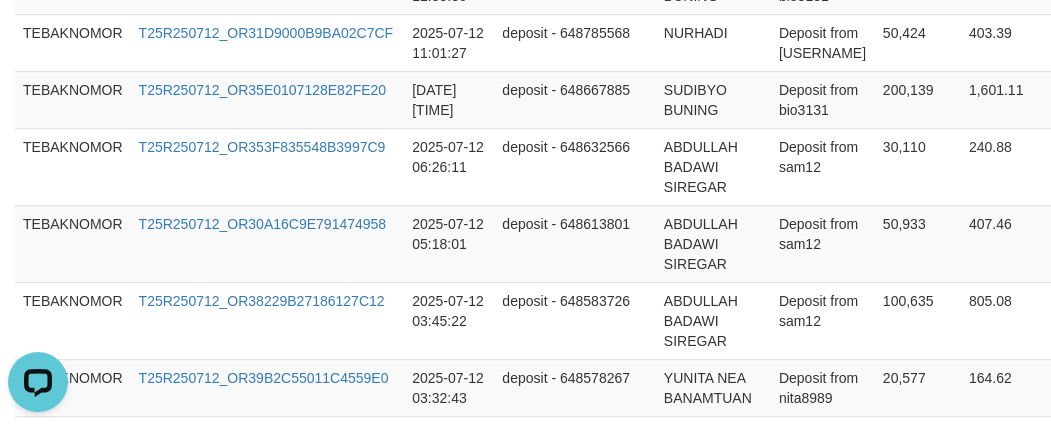 scroll, scrollTop: 2110, scrollLeft: 0, axis: vertical 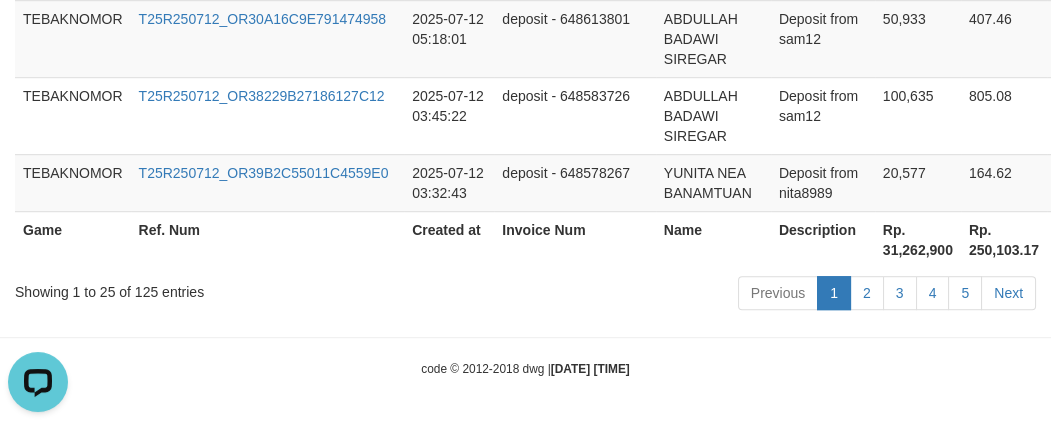 click on "Rp. 31,262,900" at bounding box center [918, 239] 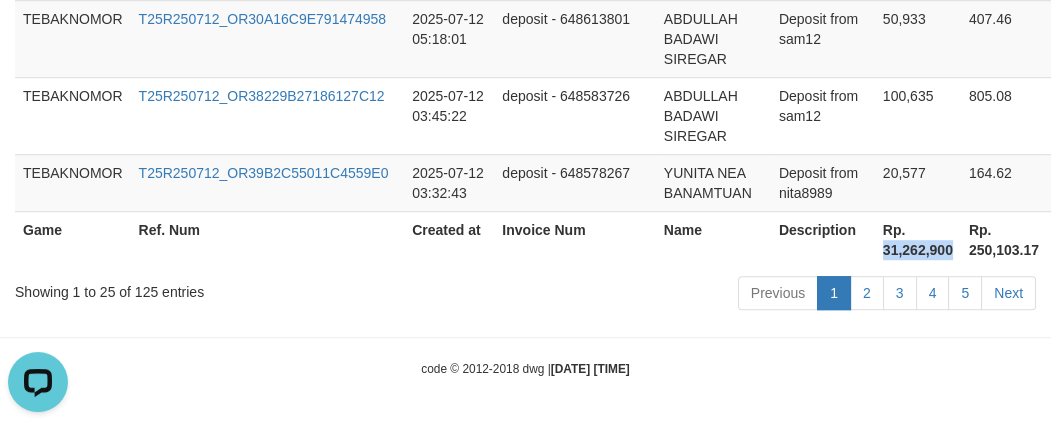 click on "Rp. 31,262,900" at bounding box center [918, 239] 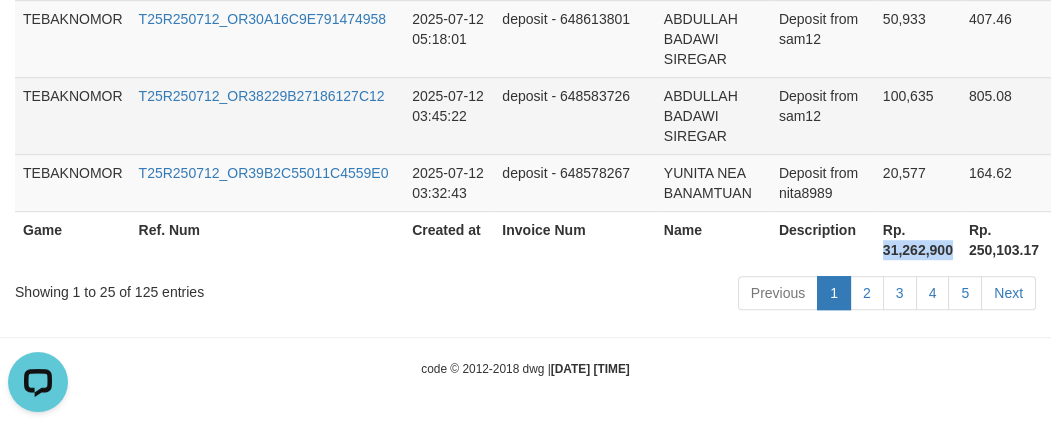 copy on "31,262,900" 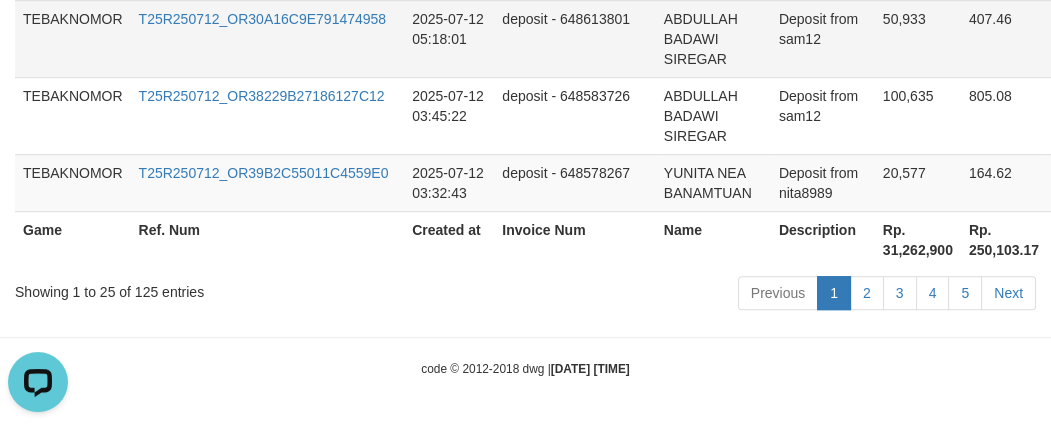 drag, startPoint x: 605, startPoint y: 65, endPoint x: 587, endPoint y: 34, distance: 35.846897 